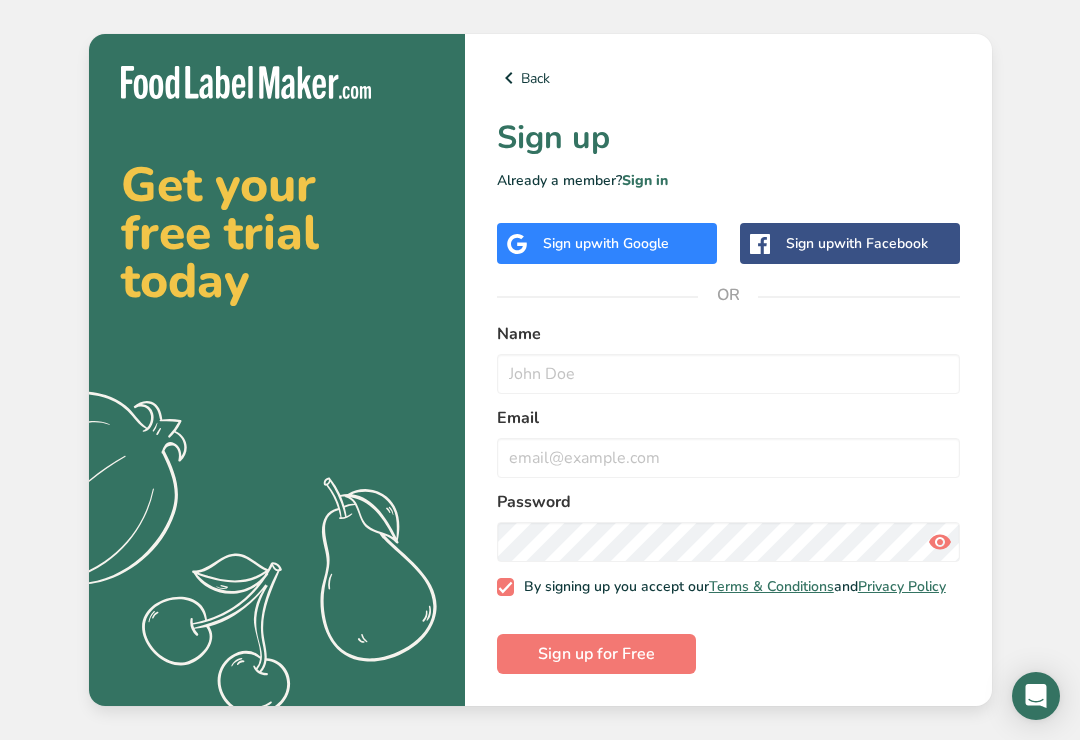 scroll, scrollTop: 0, scrollLeft: 0, axis: both 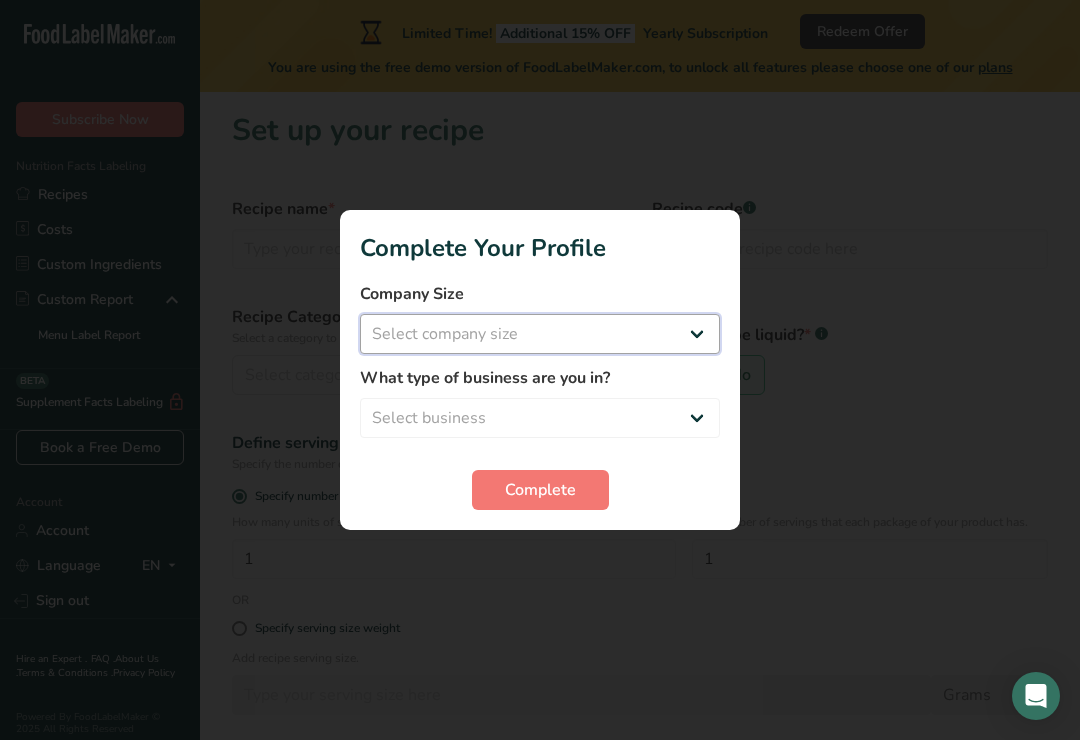 click on "Select company size
Fewer than 10 Employees
10 to 50 Employees
51 to 500 Employees
Over 500 Employees" at bounding box center [540, 334] 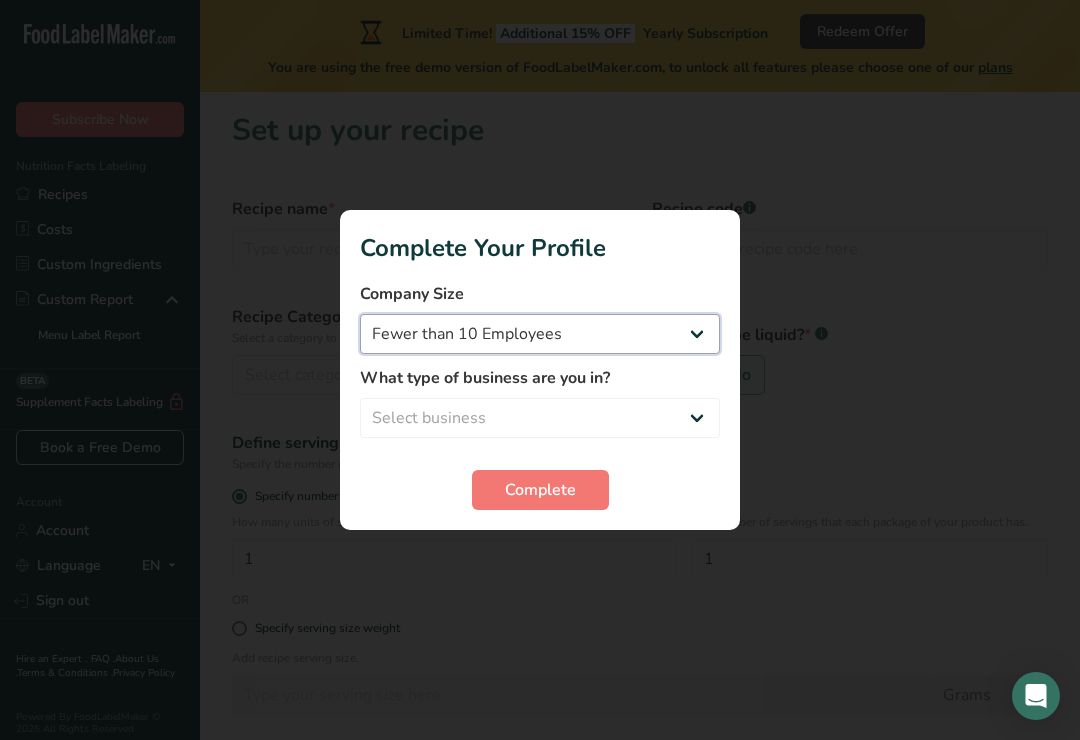 click on "Fewer than 10 Employees
10 to 50 Employees
51 to 500 Employees
Over 500 Employees" at bounding box center (540, 334) 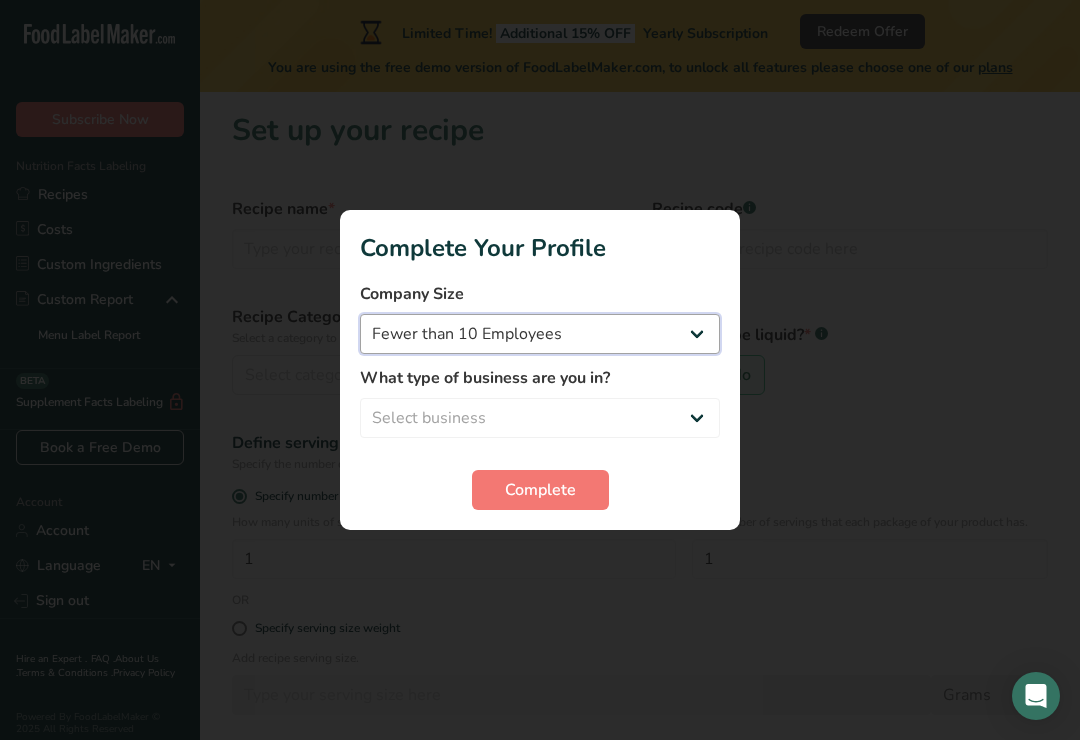 select on "2" 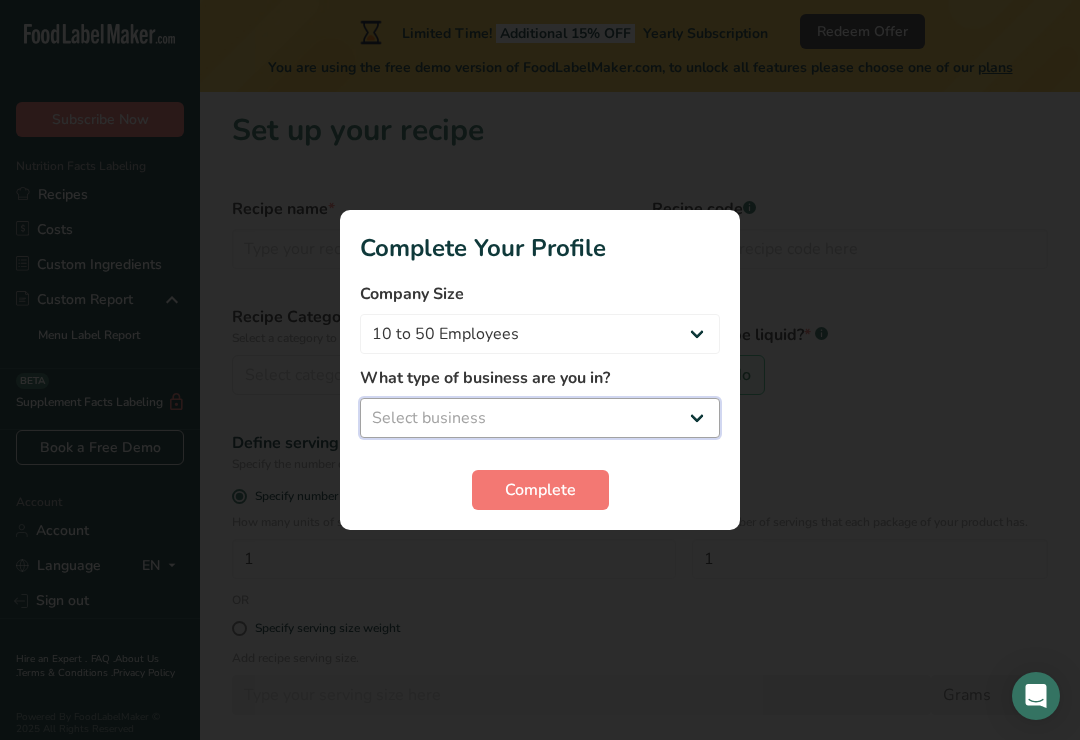 click on "Select business
Packaged Food Manufacturer
Restaurant & Cafe
Bakery
Meal Plans & Catering Company
Nutritionist
Food Blogger
Personal Trainer
Other" at bounding box center [540, 418] 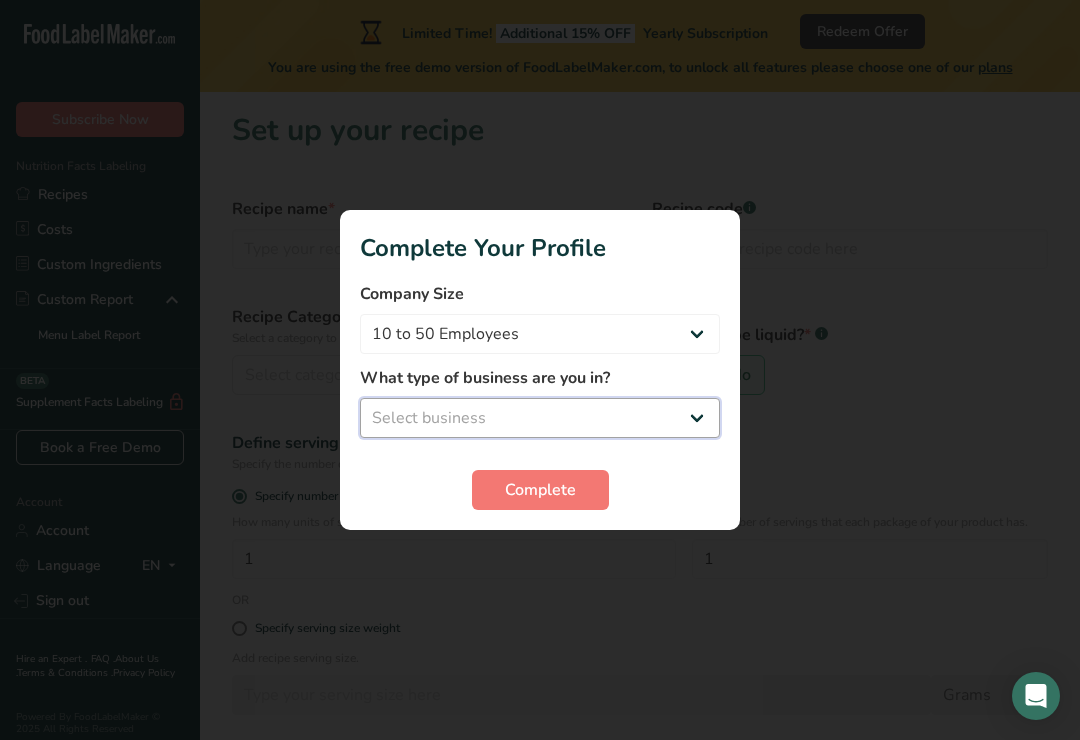 select on "5" 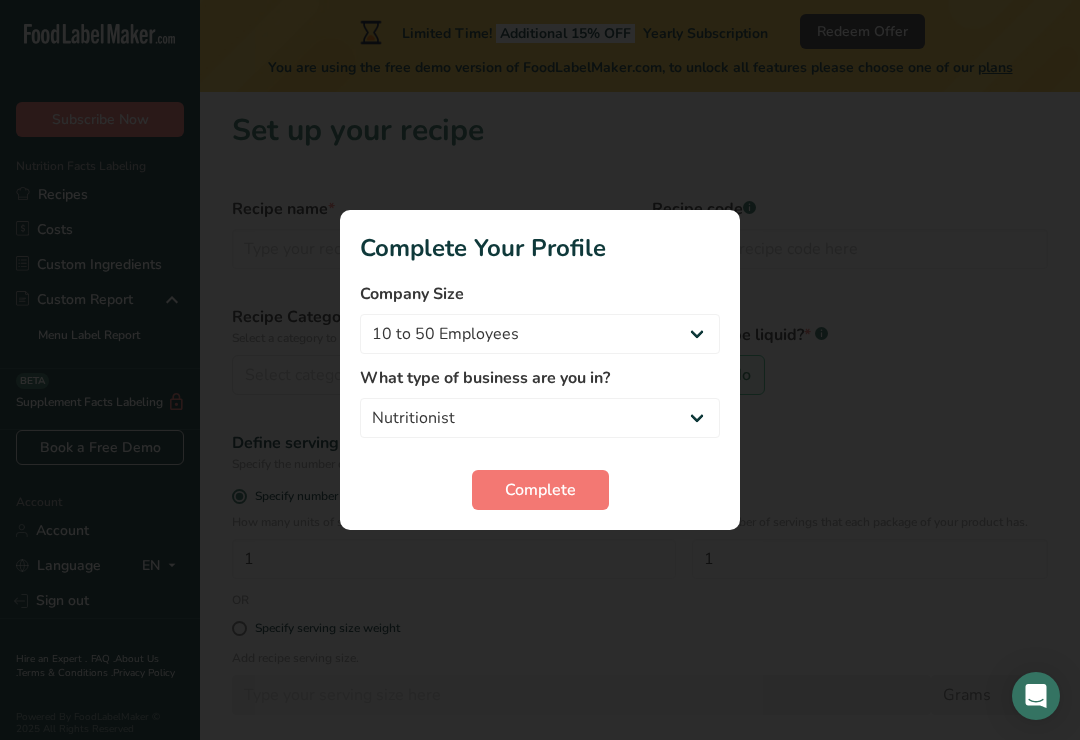 click on "Complete" at bounding box center (540, 490) 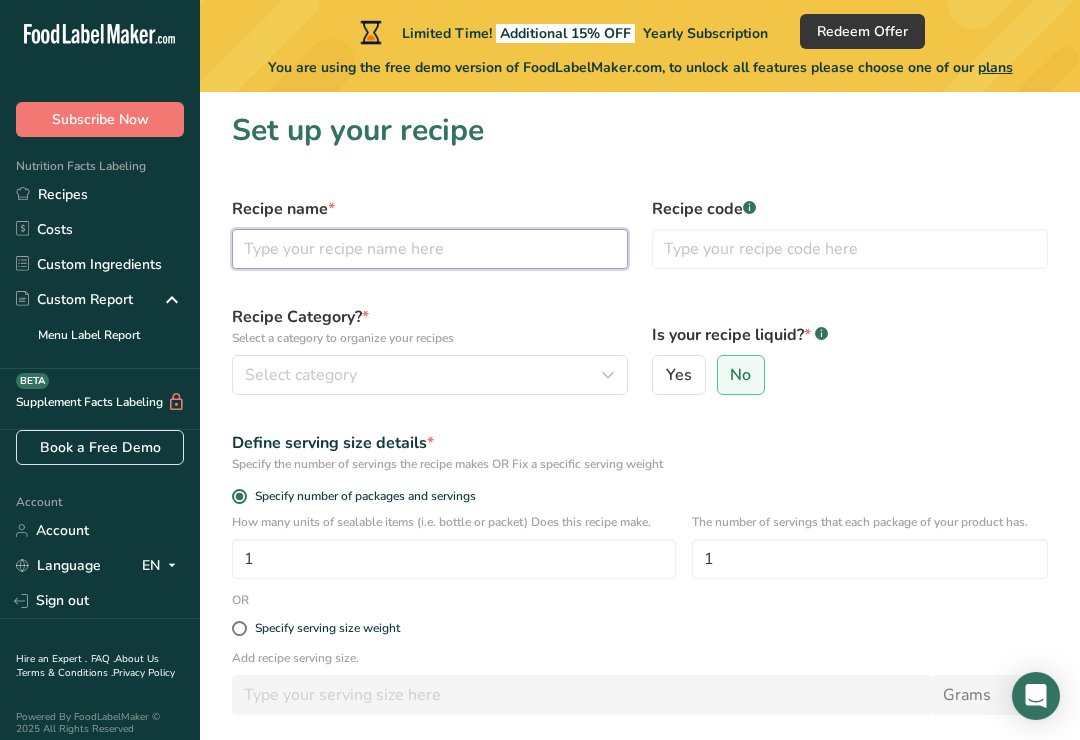 click at bounding box center [430, 249] 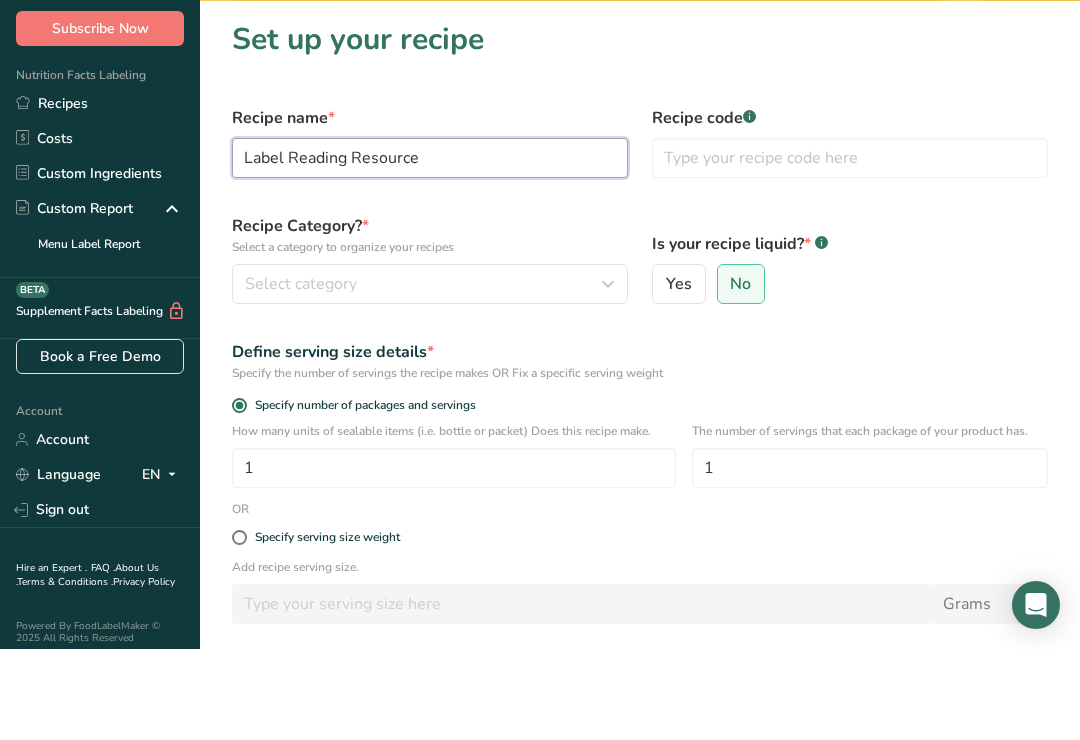 type on "Label Reading Resource" 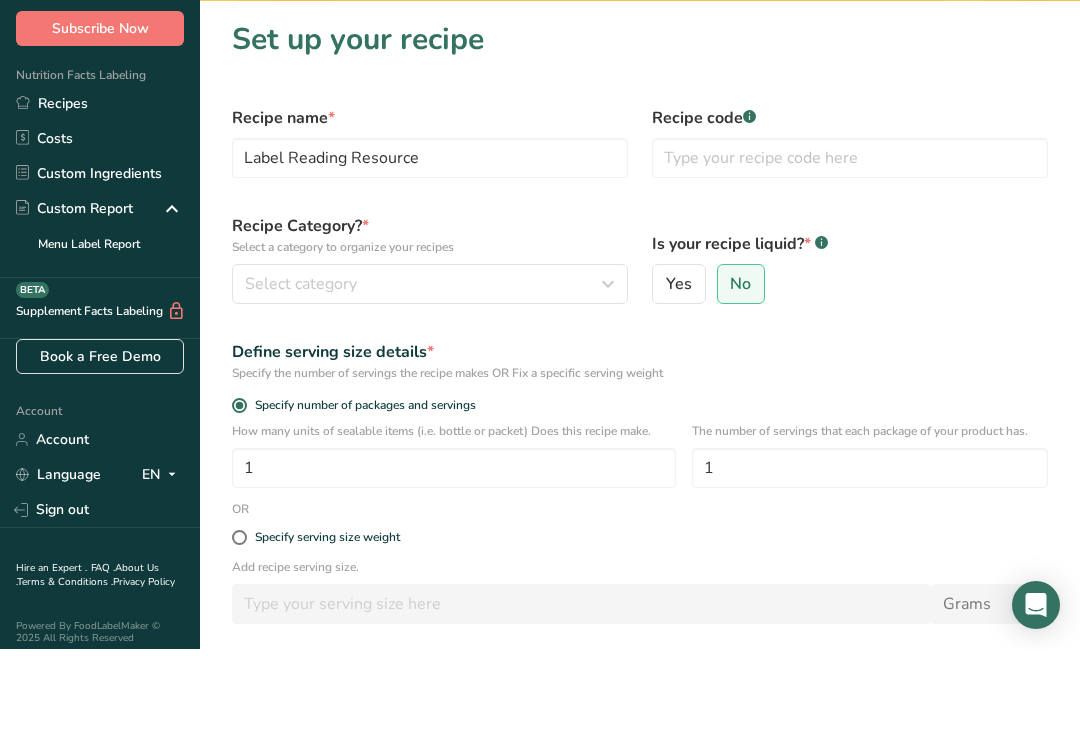 click on "Select category" at bounding box center [424, 375] 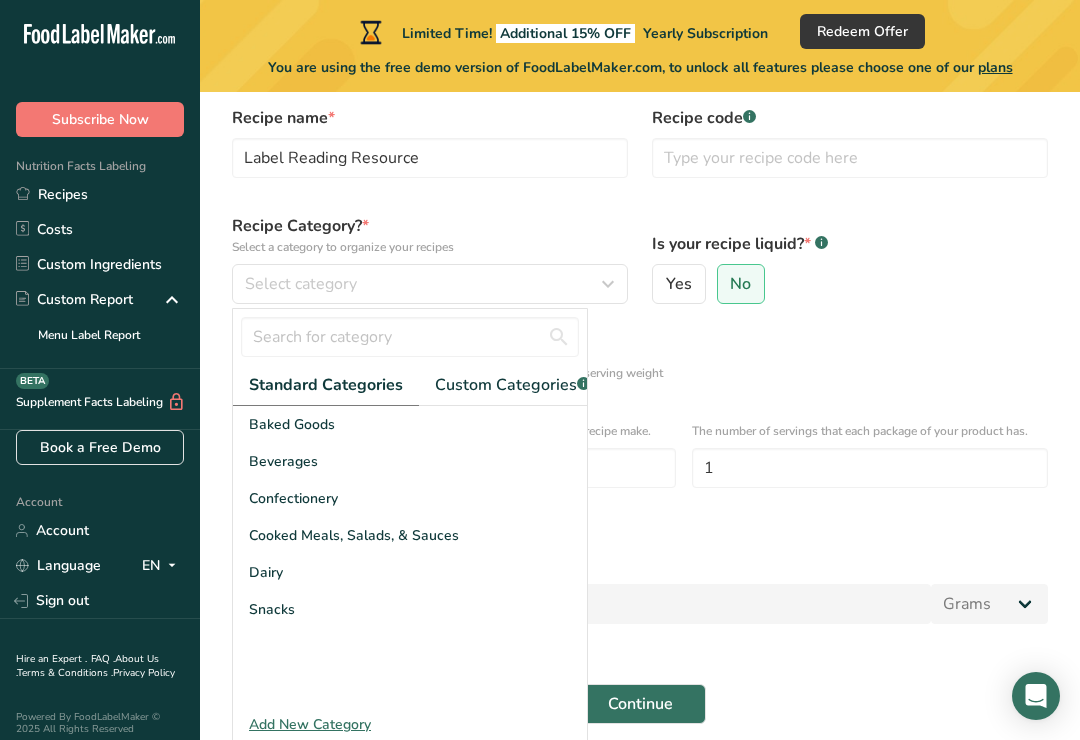 click on "Snacks" at bounding box center [272, 609] 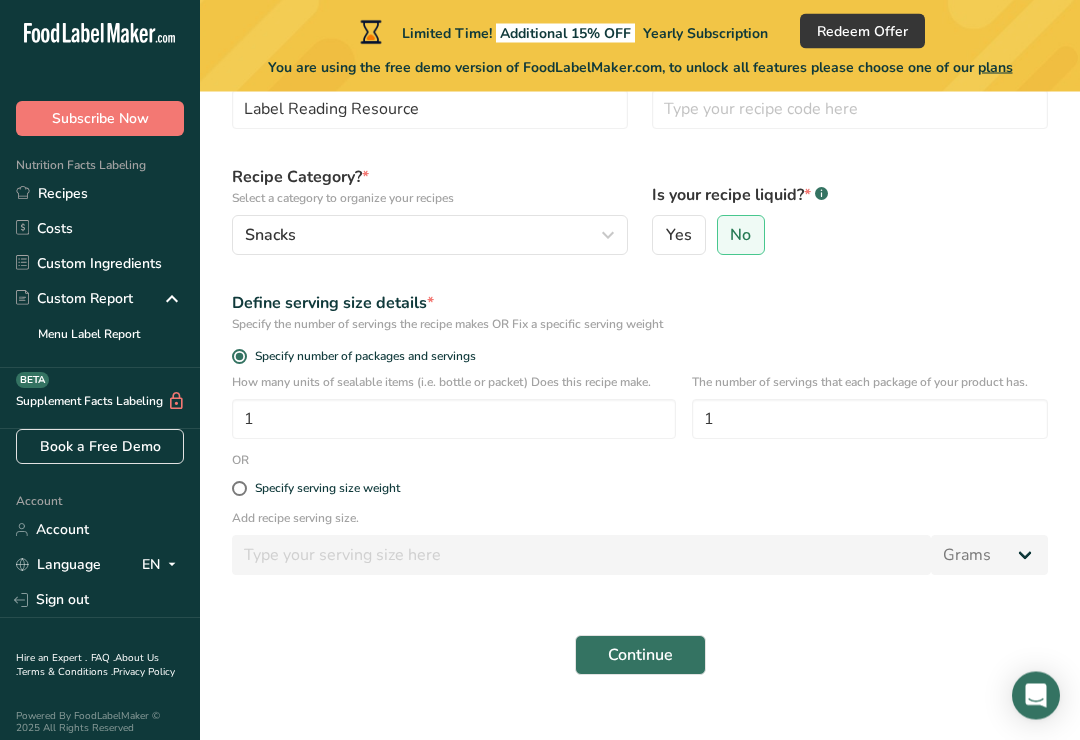 scroll, scrollTop: 140, scrollLeft: 0, axis: vertical 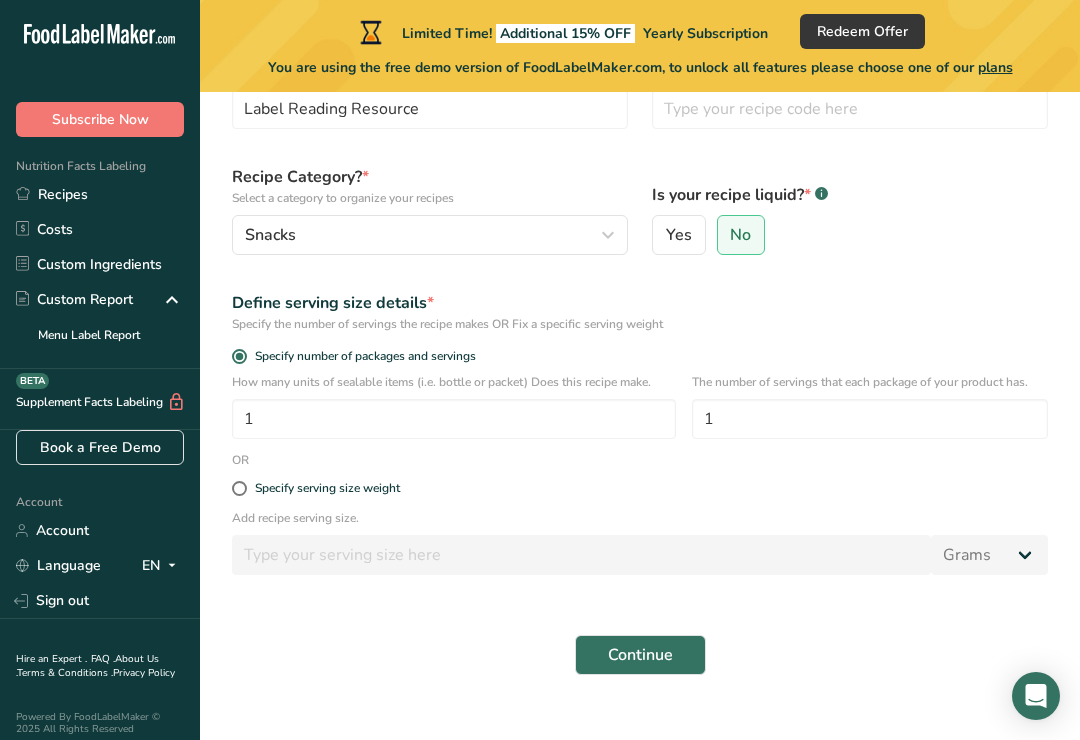 click on "Specify serving size weight" at bounding box center (640, 489) 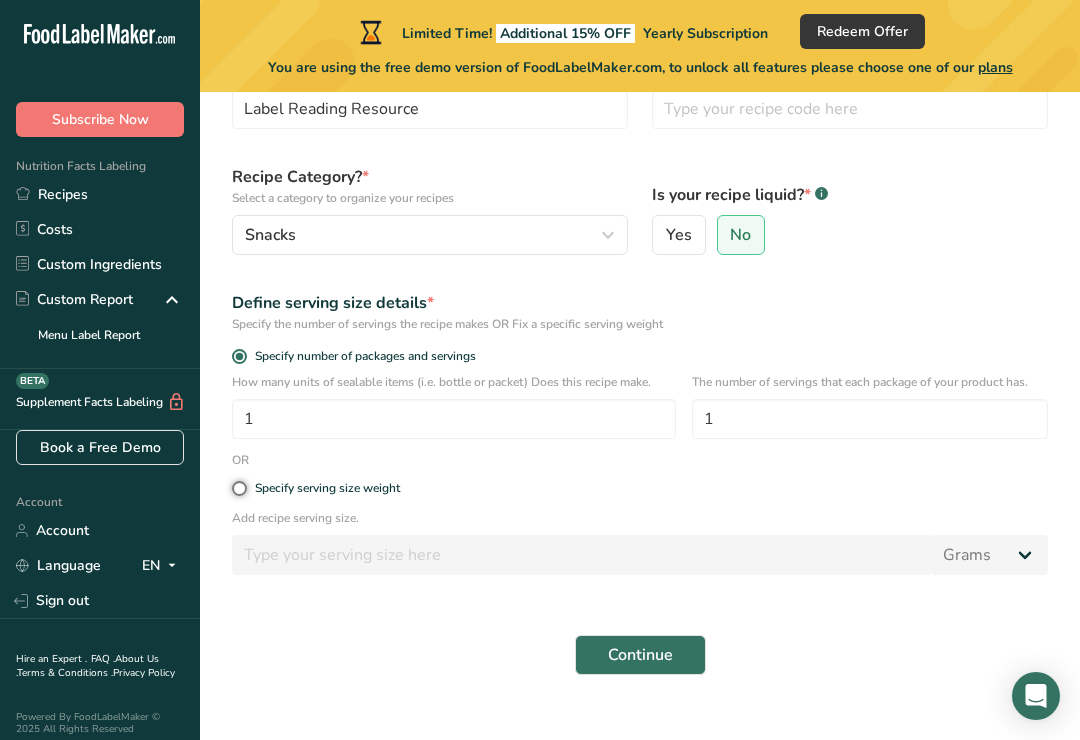 click on "Specify serving size weight" at bounding box center [238, 488] 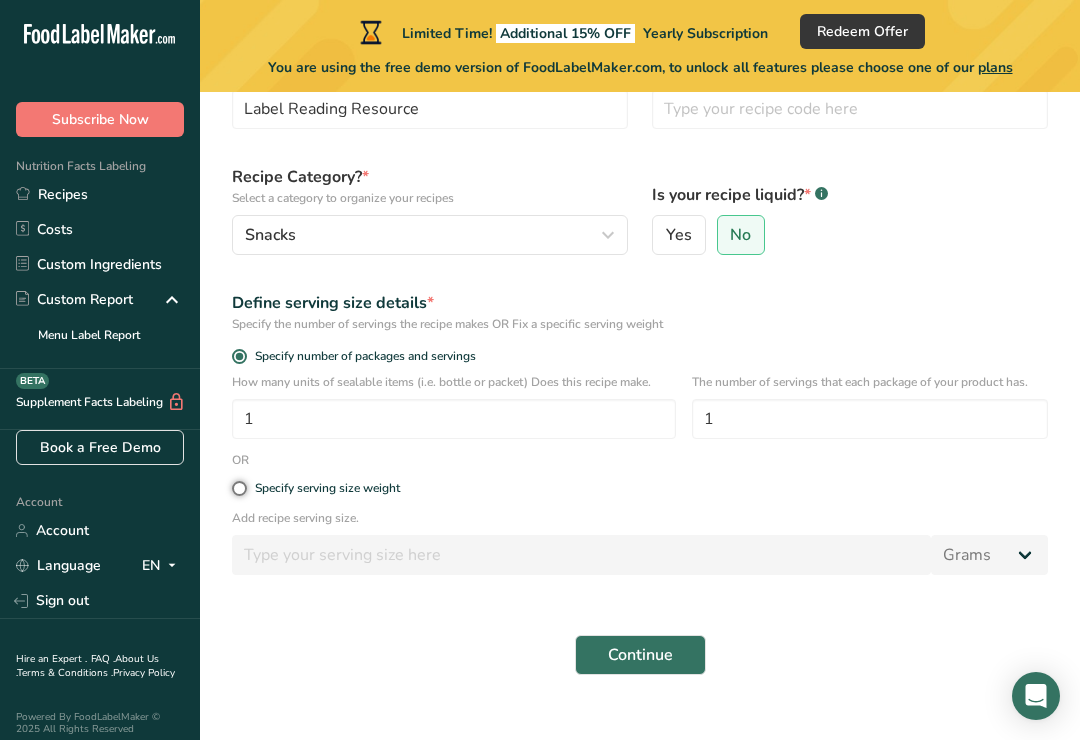 radio on "true" 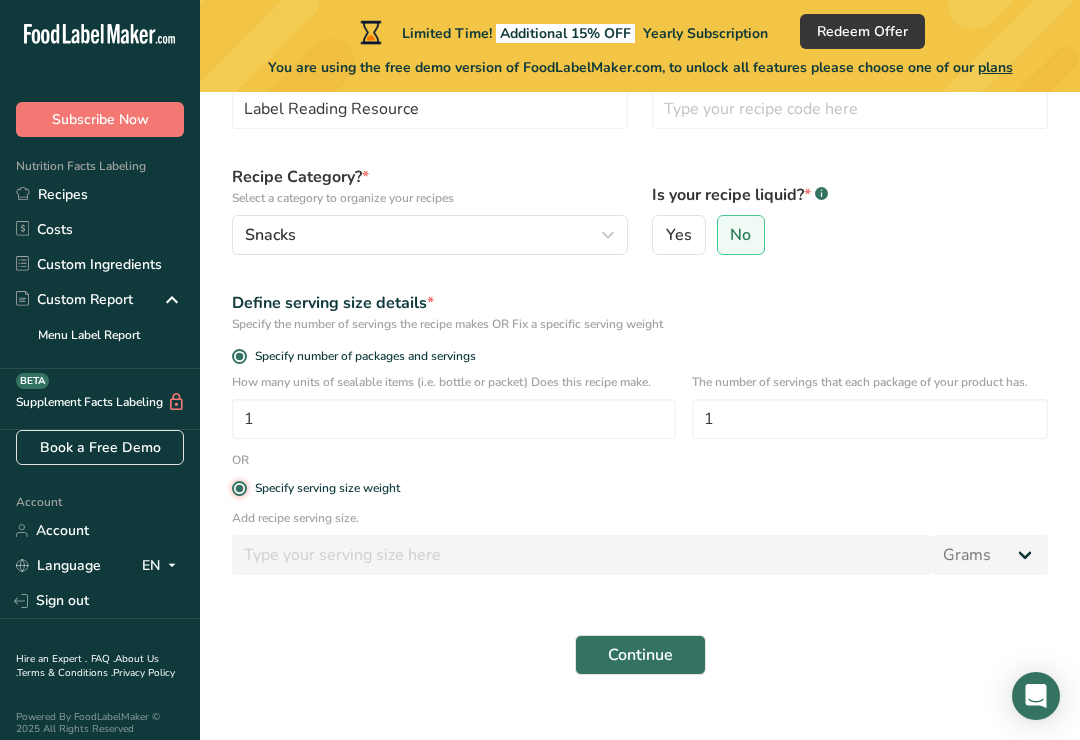 radio on "false" 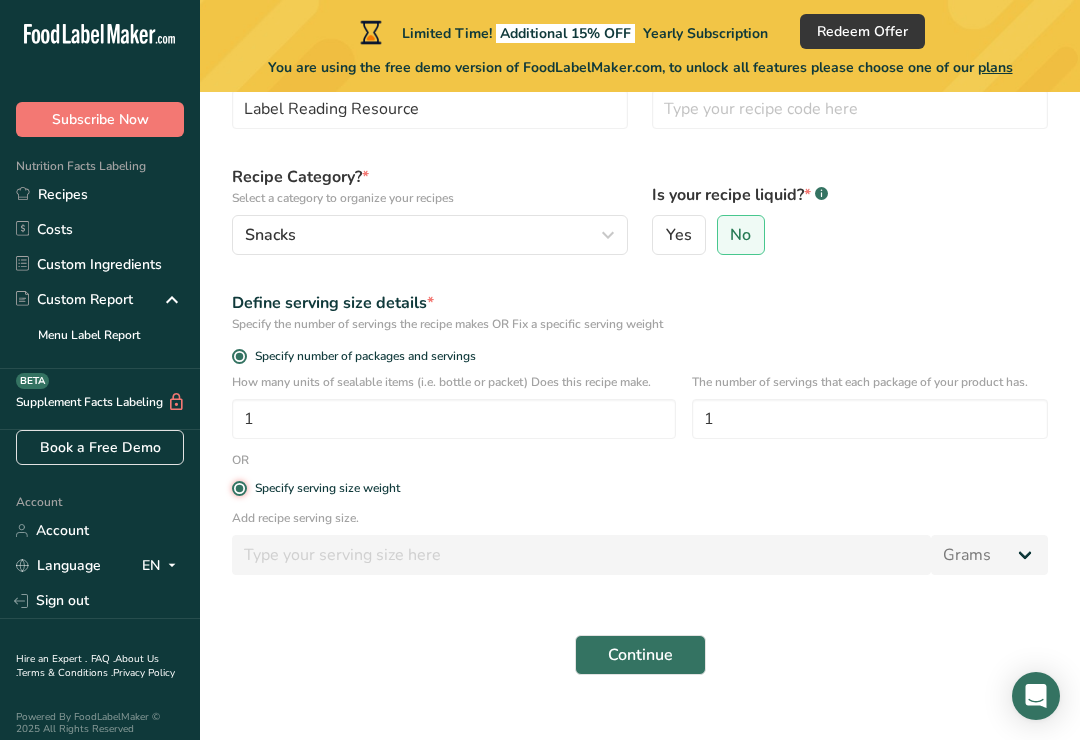 type 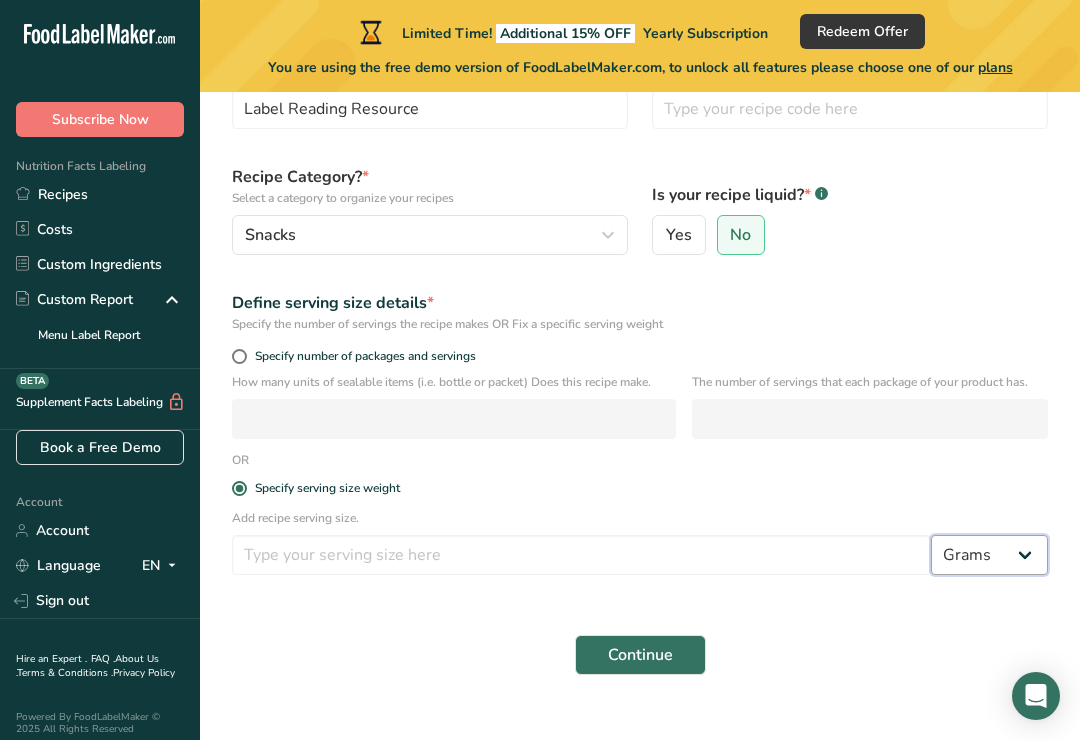 click on "Grams
kg
mg
mcg
lb
oz
l
mL
fl oz
tbsp
tsp
cup
qt
gallon" at bounding box center (989, 555) 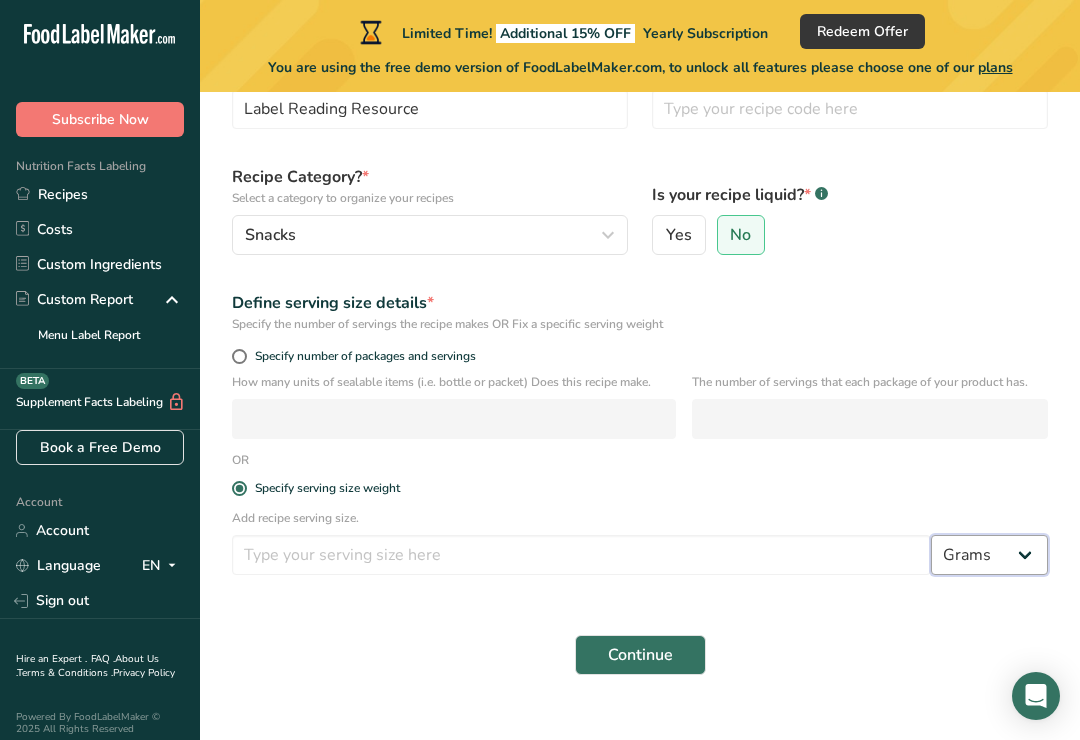 select on "21" 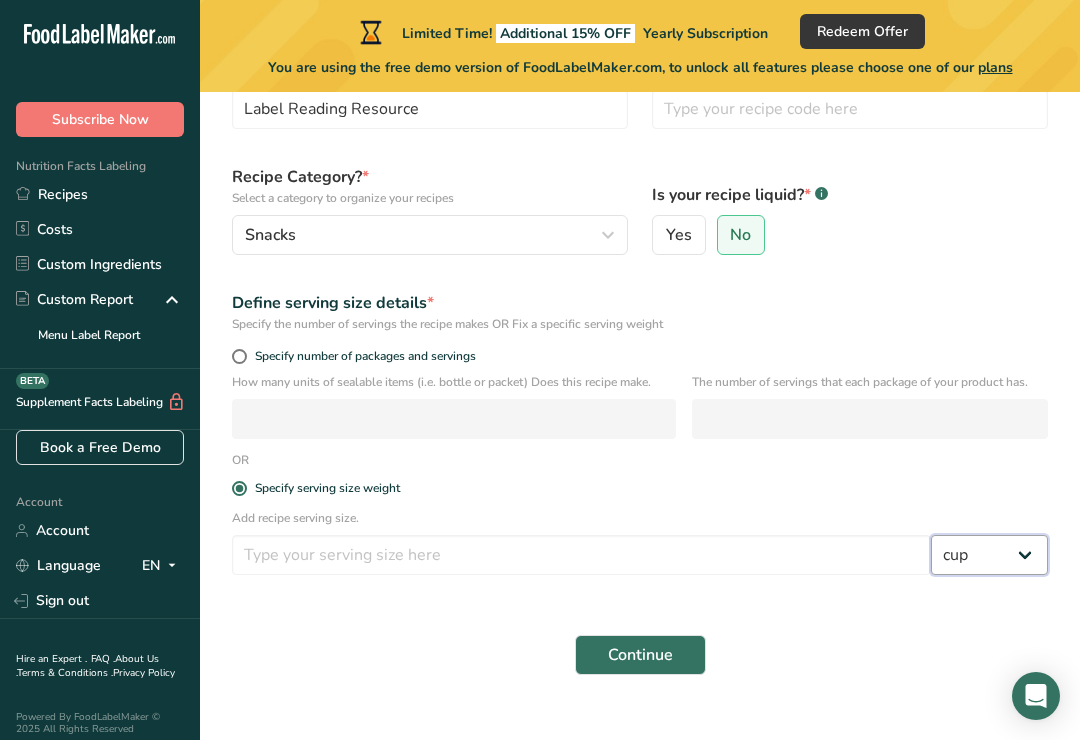 select on "22" 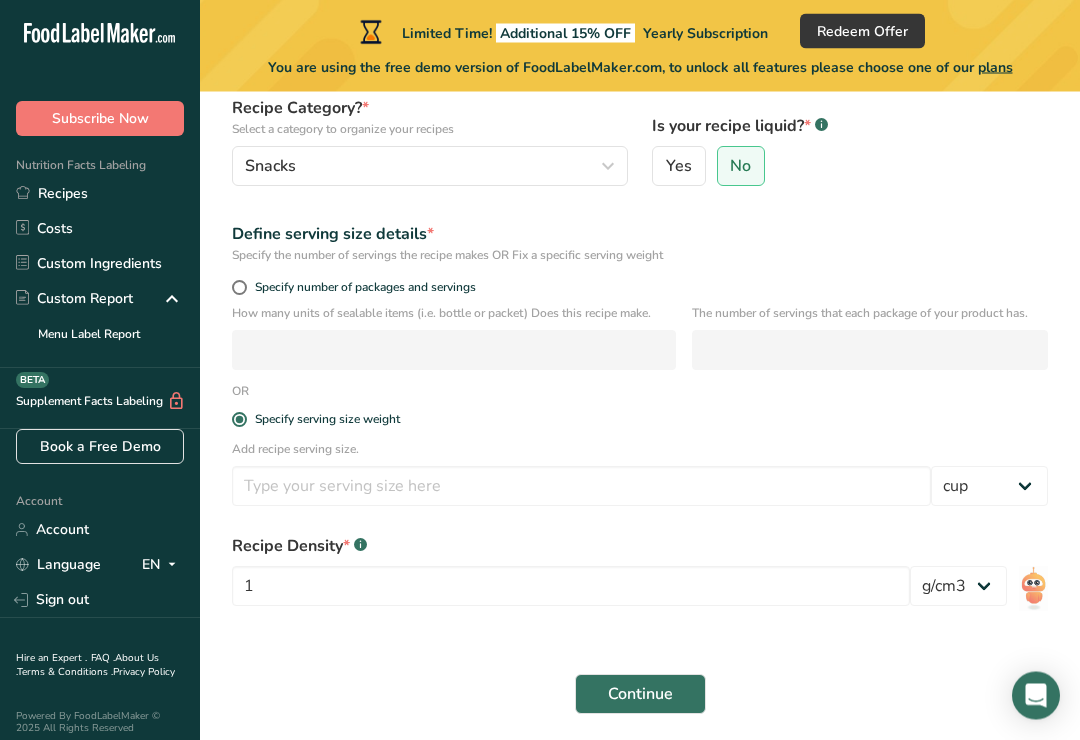 scroll, scrollTop: 209, scrollLeft: 0, axis: vertical 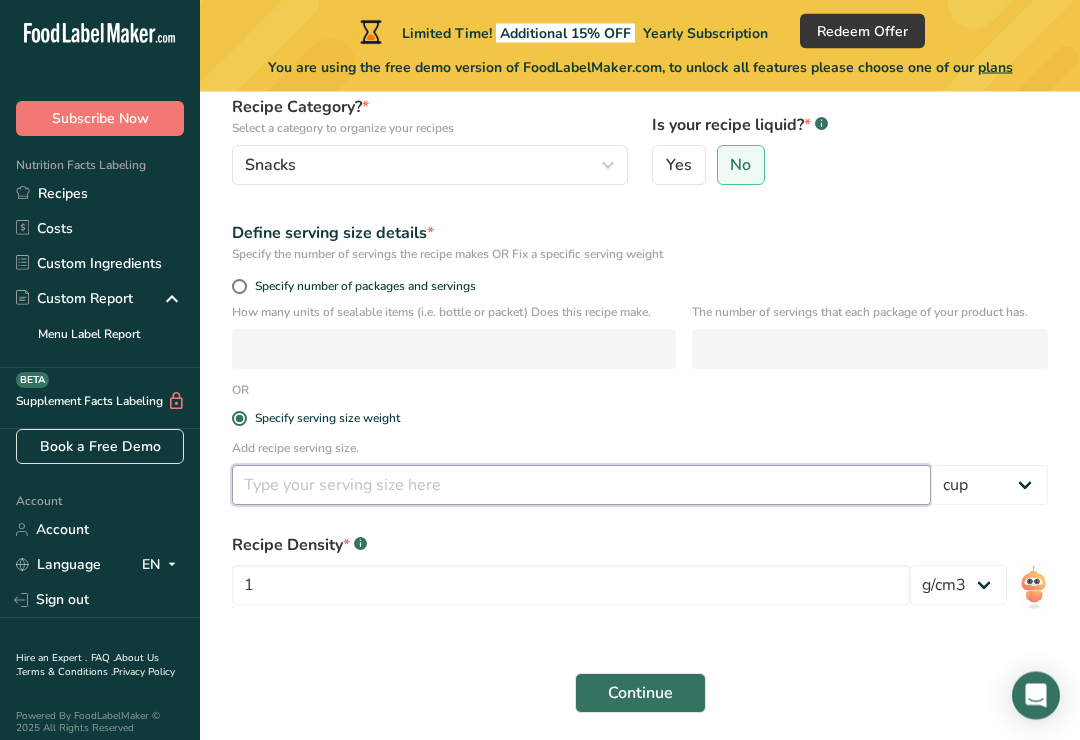 click at bounding box center [581, 486] 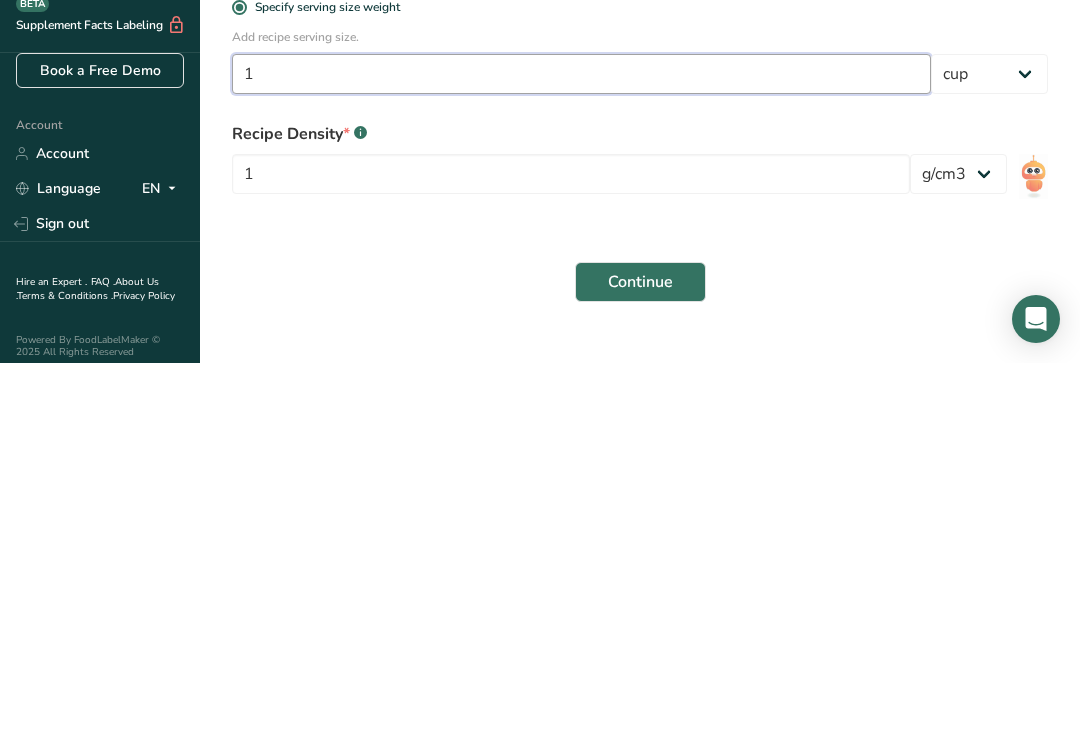 scroll, scrollTop: 279, scrollLeft: 0, axis: vertical 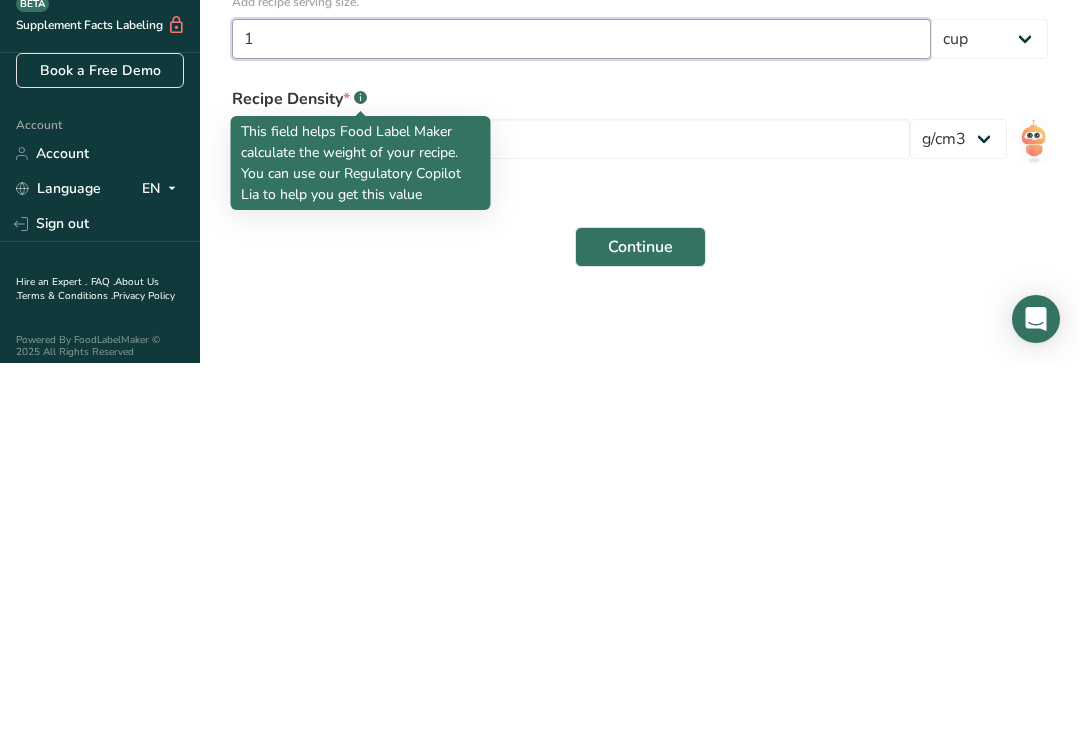 type on "1" 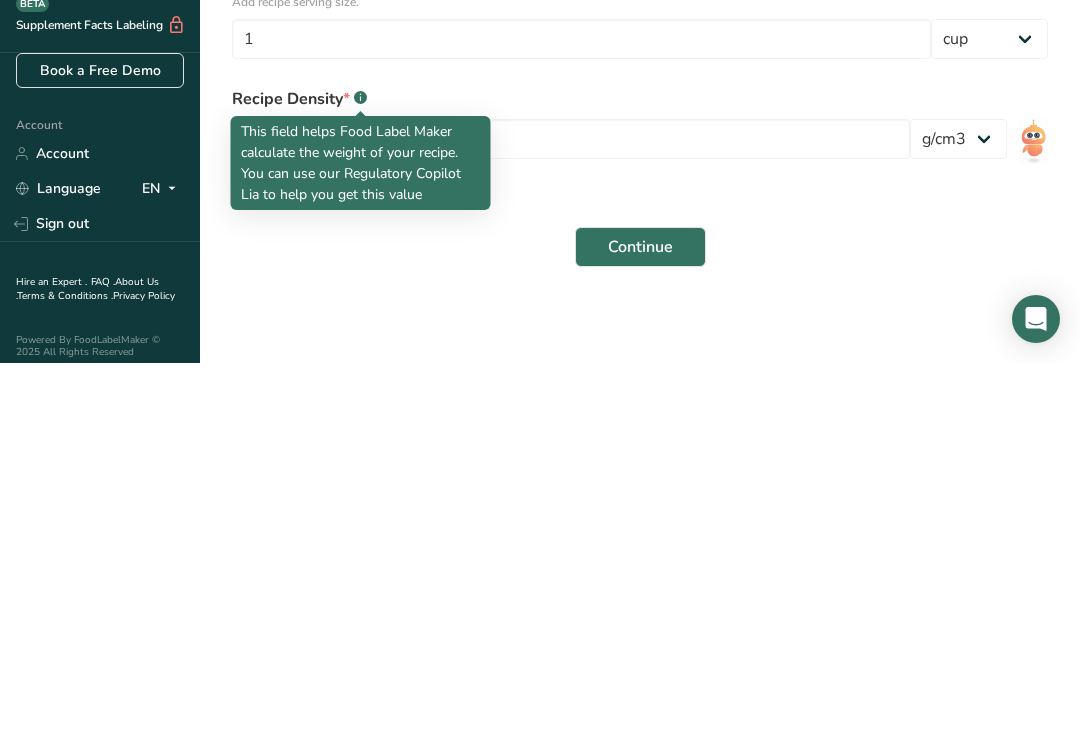 click 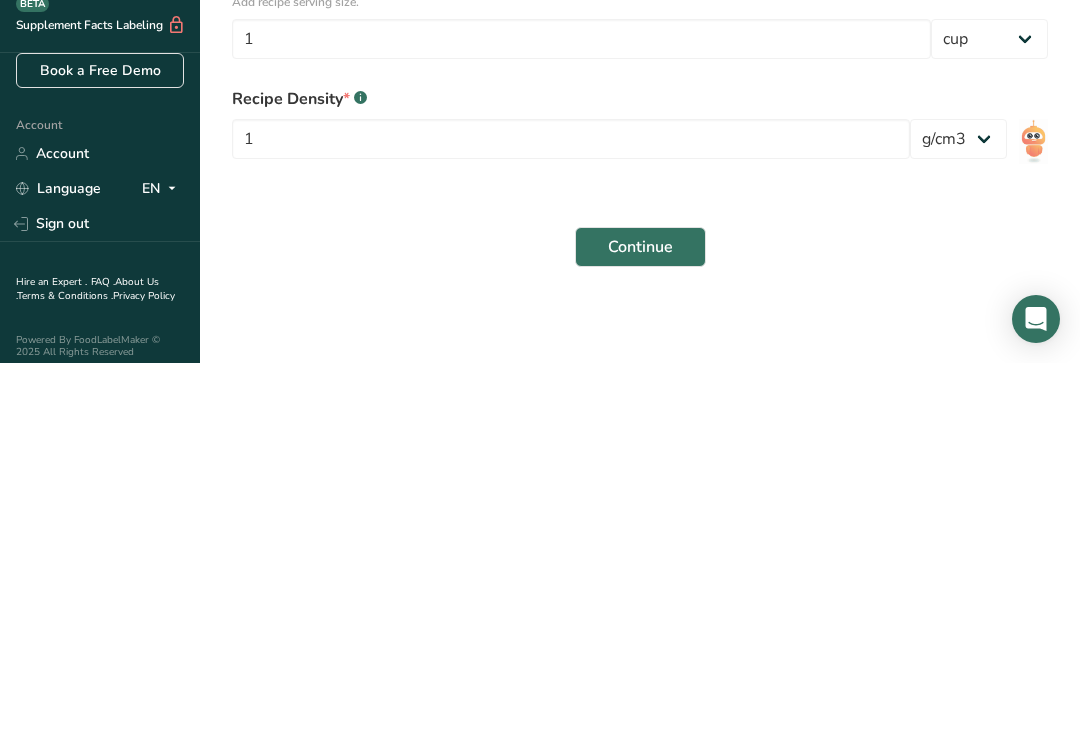 scroll, scrollTop: 248, scrollLeft: 0, axis: vertical 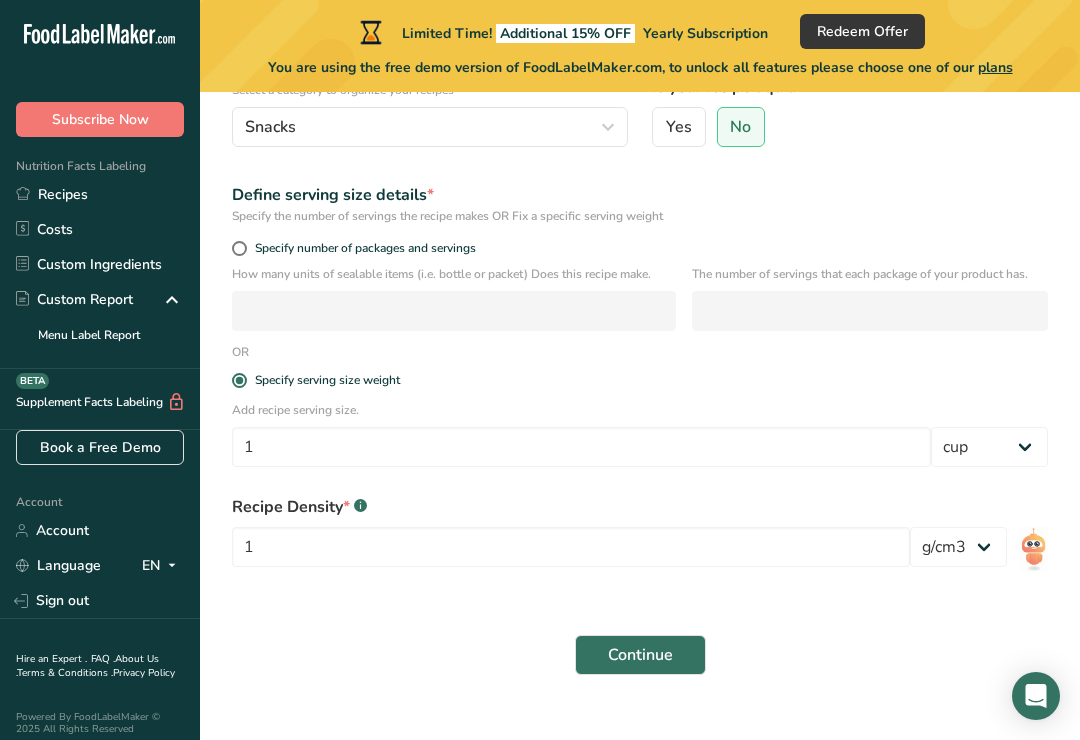 click on "Continue" at bounding box center [640, 655] 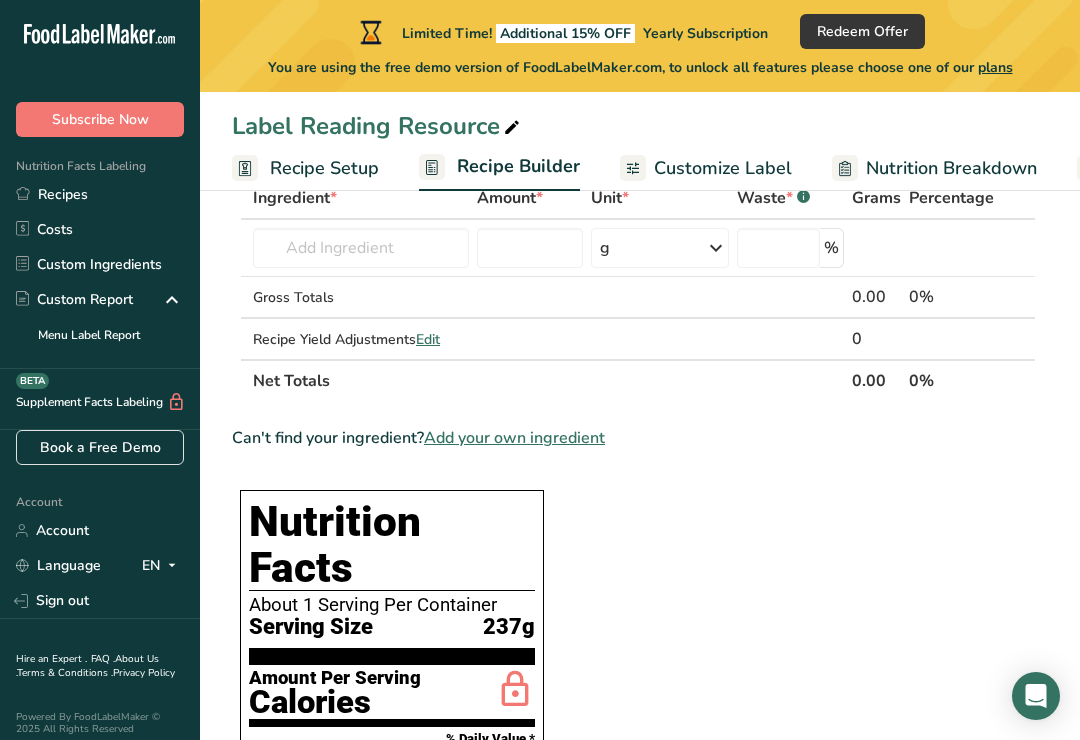 scroll, scrollTop: 0, scrollLeft: 0, axis: both 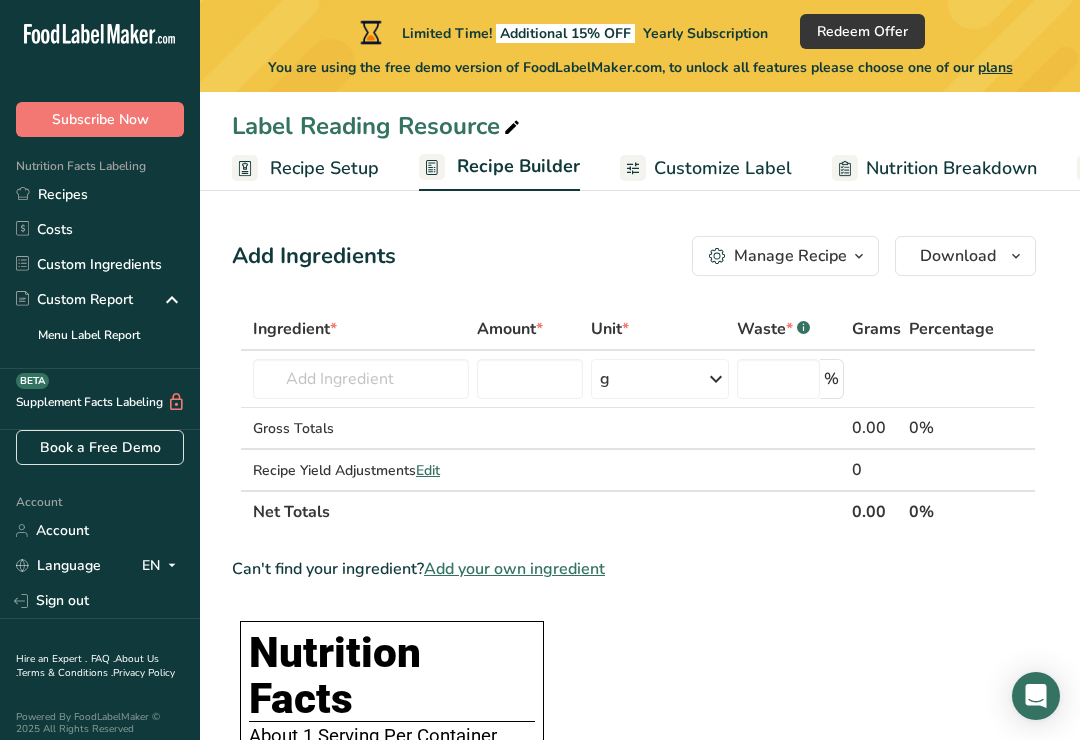 click on "Recipe Setup" at bounding box center [324, 168] 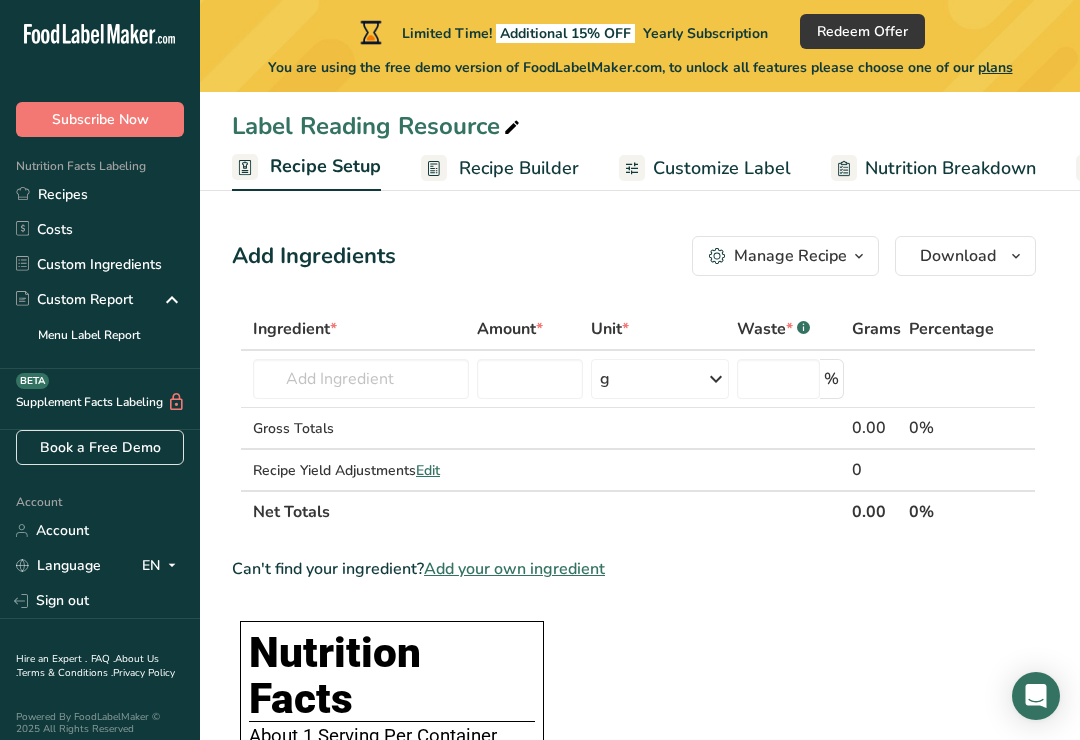 select on "21" 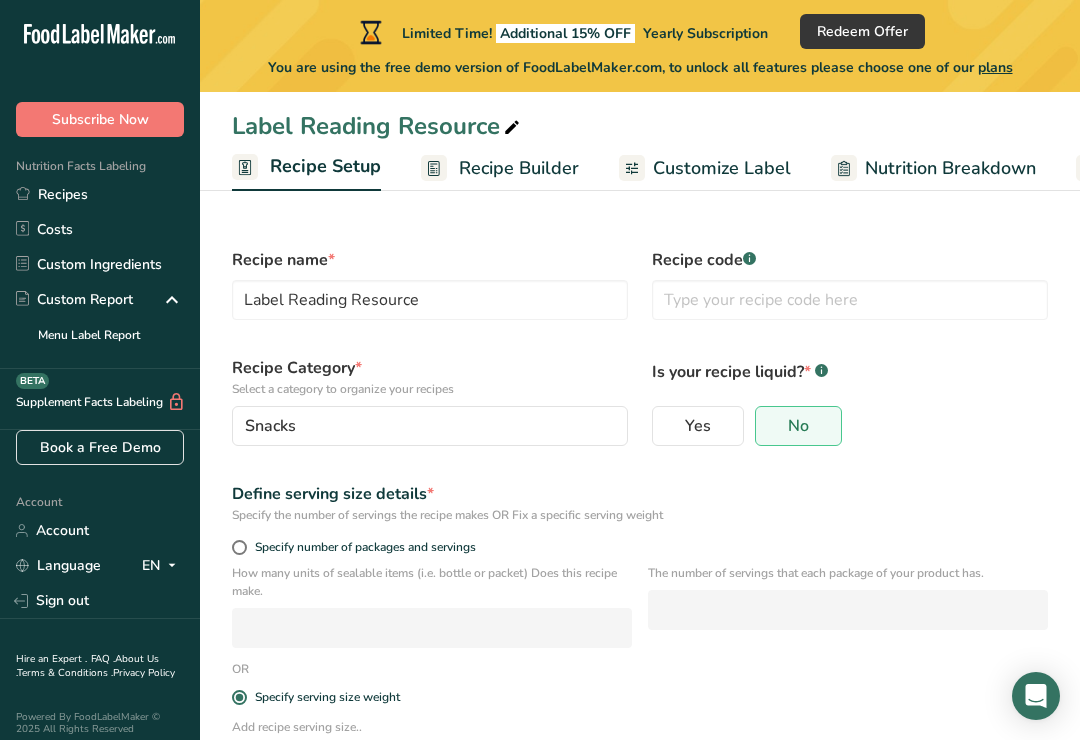 scroll, scrollTop: 0, scrollLeft: 7, axis: horizontal 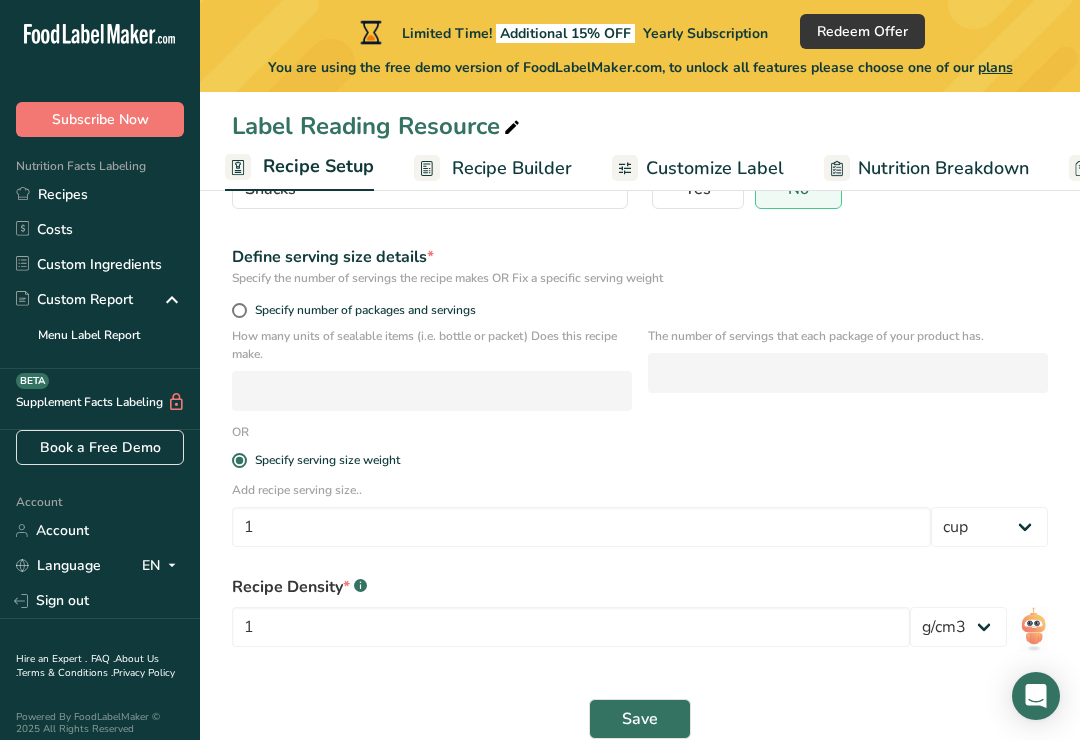 click on "Specify number of packages and servings" at bounding box center (361, 310) 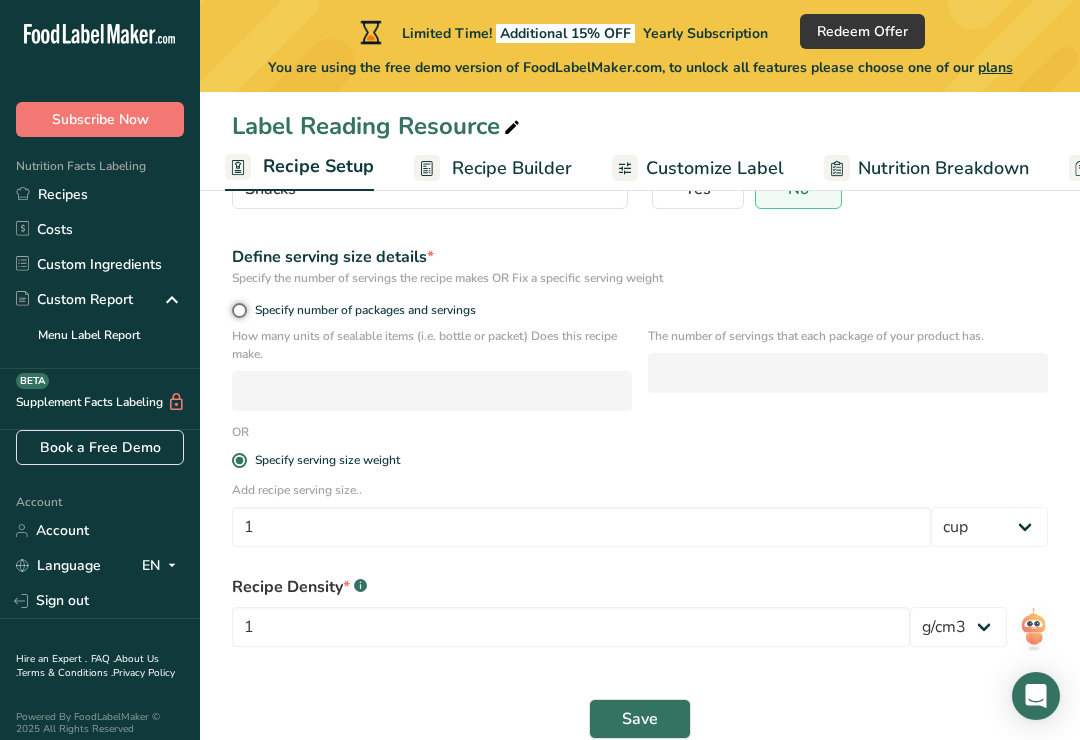 click on "Specify number of packages and servings" at bounding box center (238, 310) 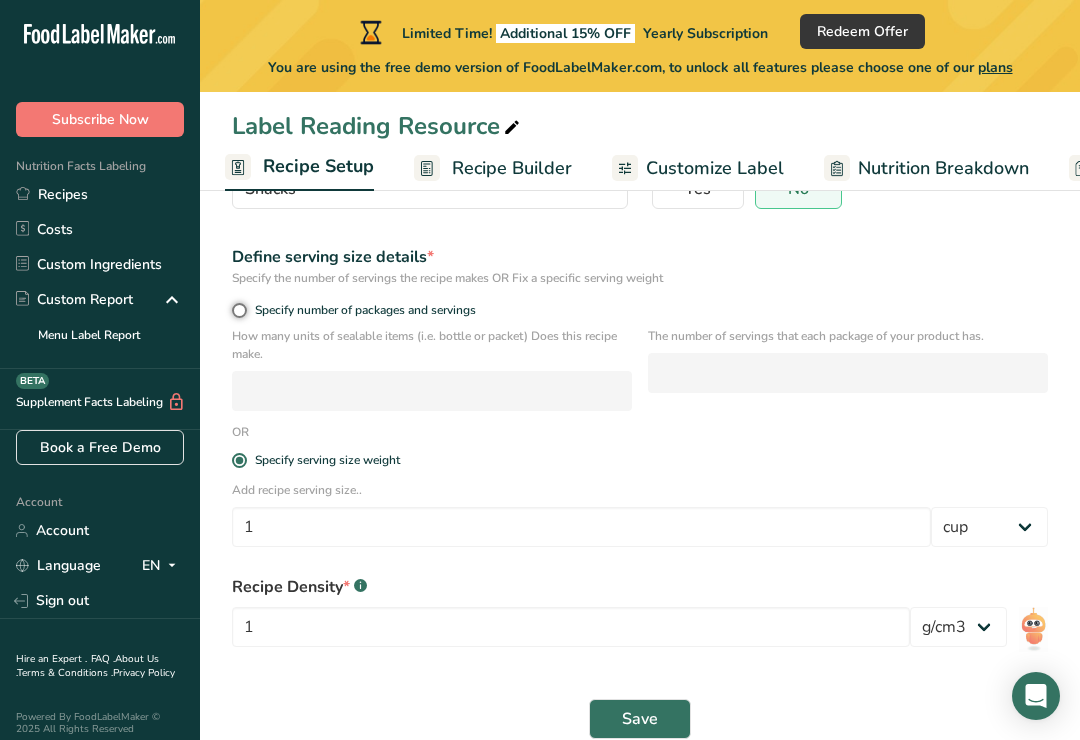 radio on "true" 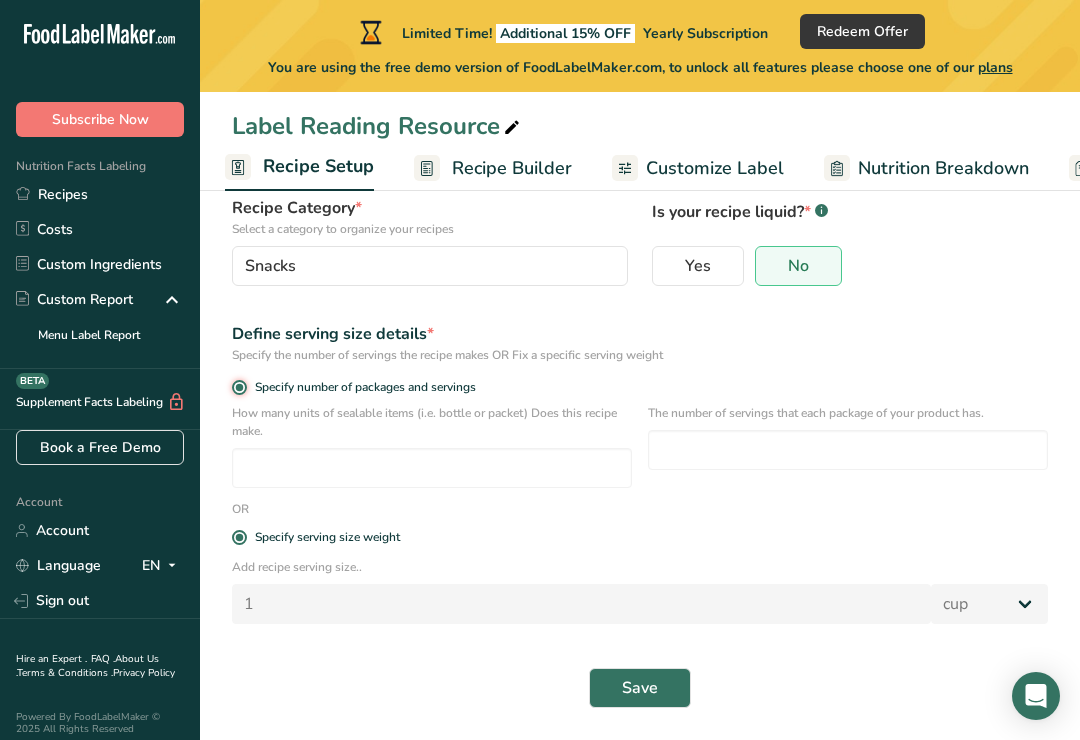 radio on "false" 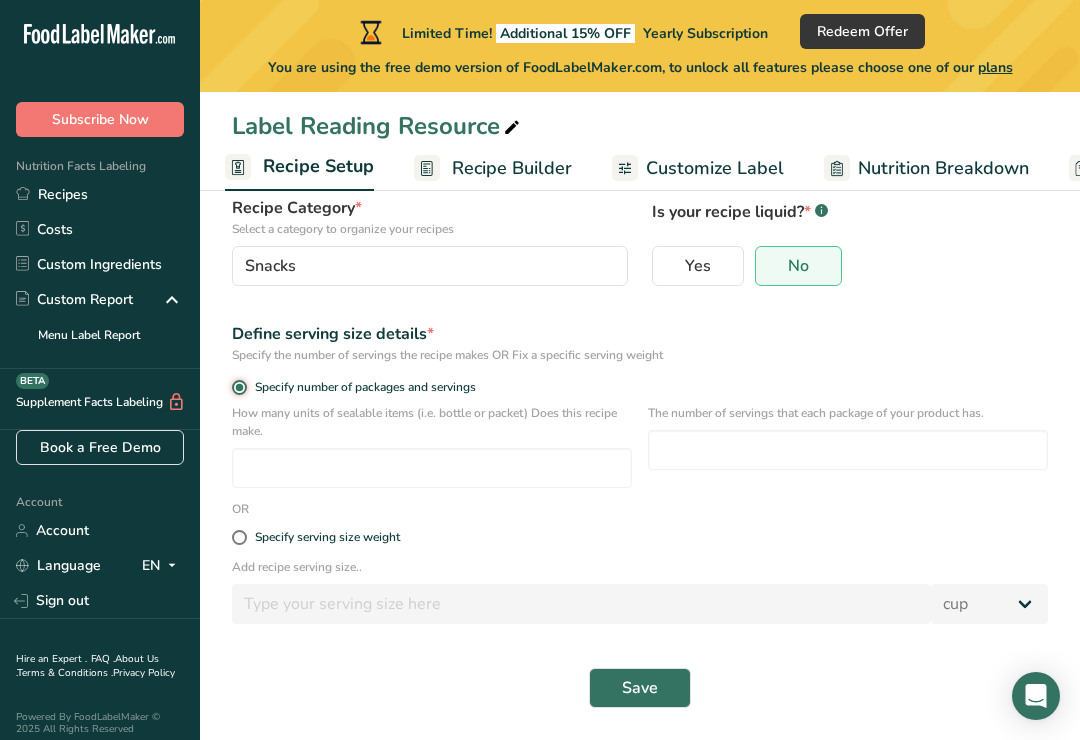 scroll, scrollTop: 129, scrollLeft: 0, axis: vertical 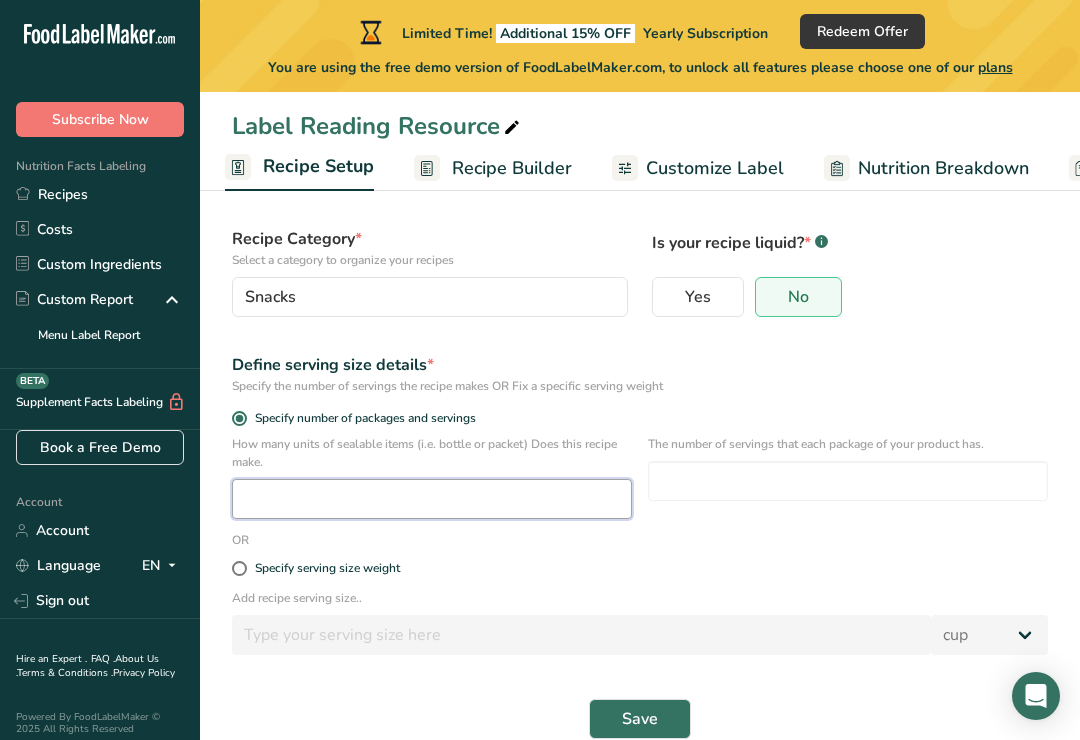 click at bounding box center (432, 499) 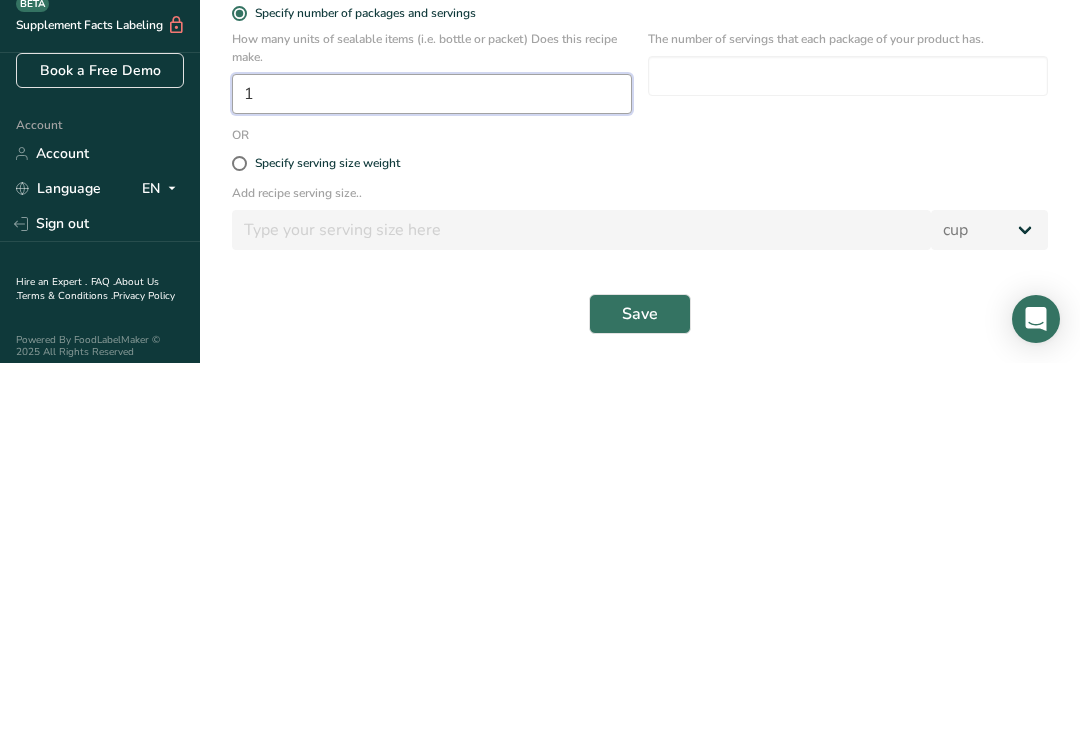 scroll, scrollTop: 160, scrollLeft: 0, axis: vertical 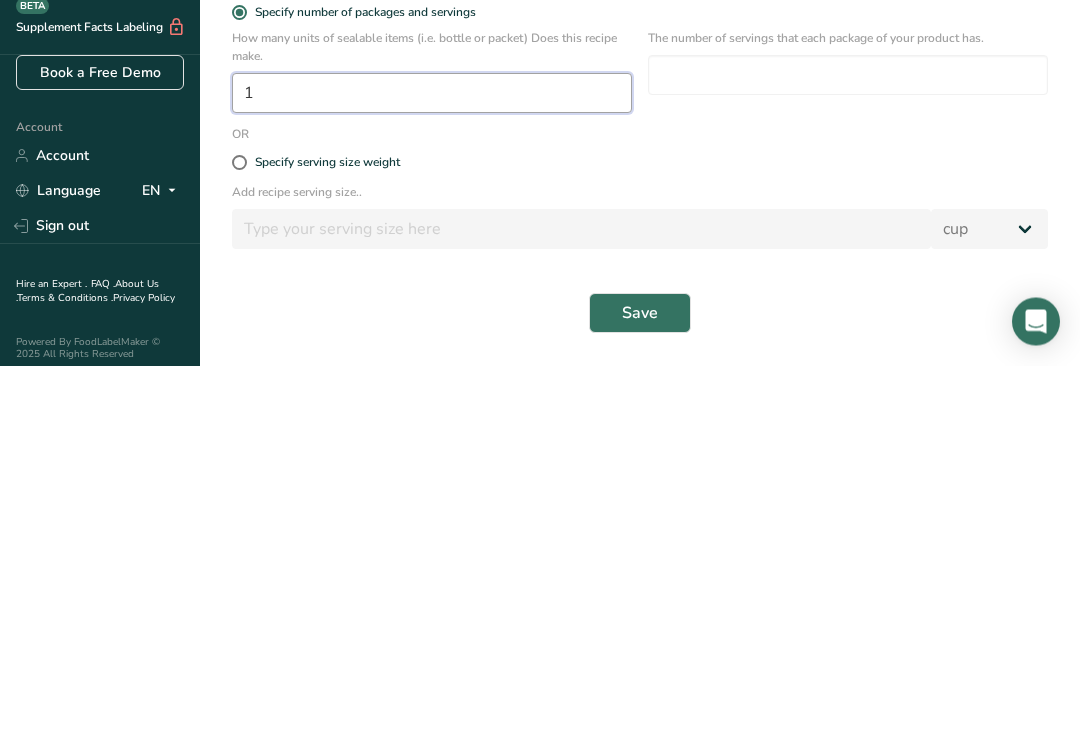 type on "1" 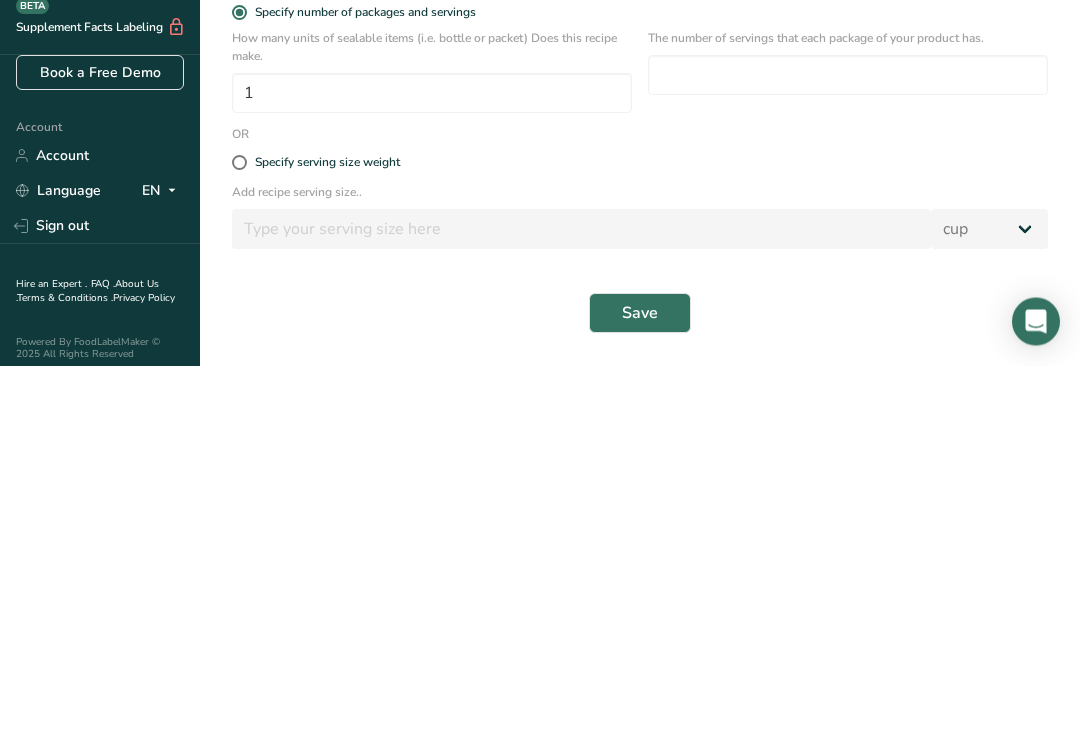 click on "Save" at bounding box center (640, 688) 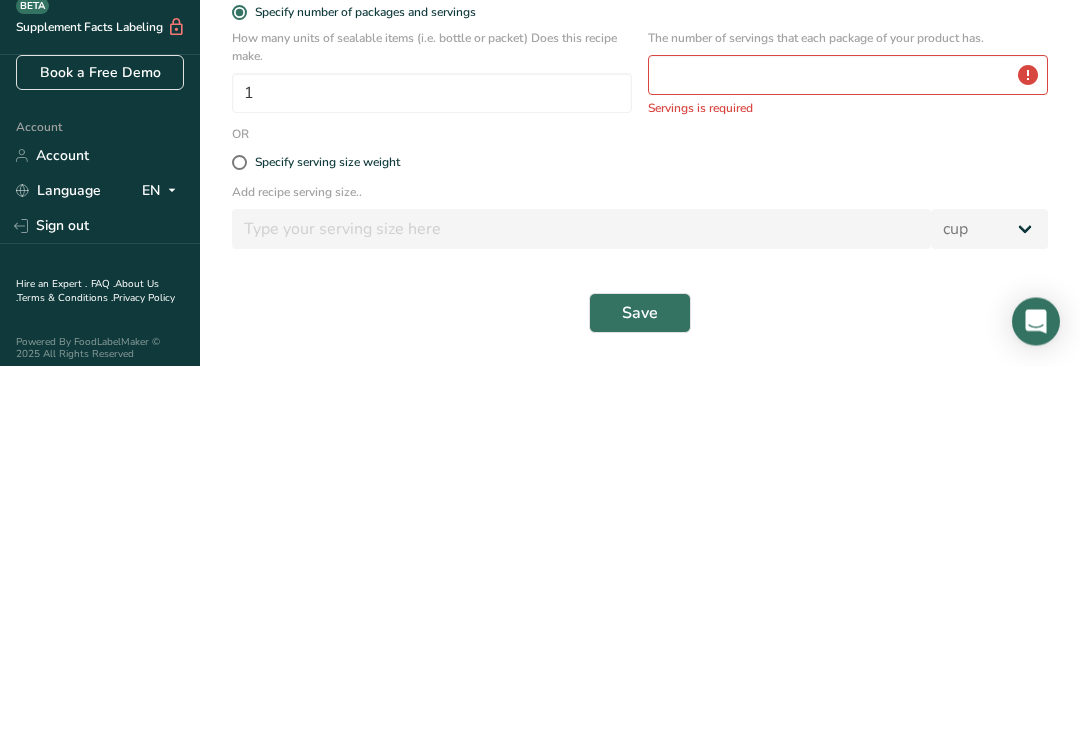 scroll, scrollTop: 129, scrollLeft: 0, axis: vertical 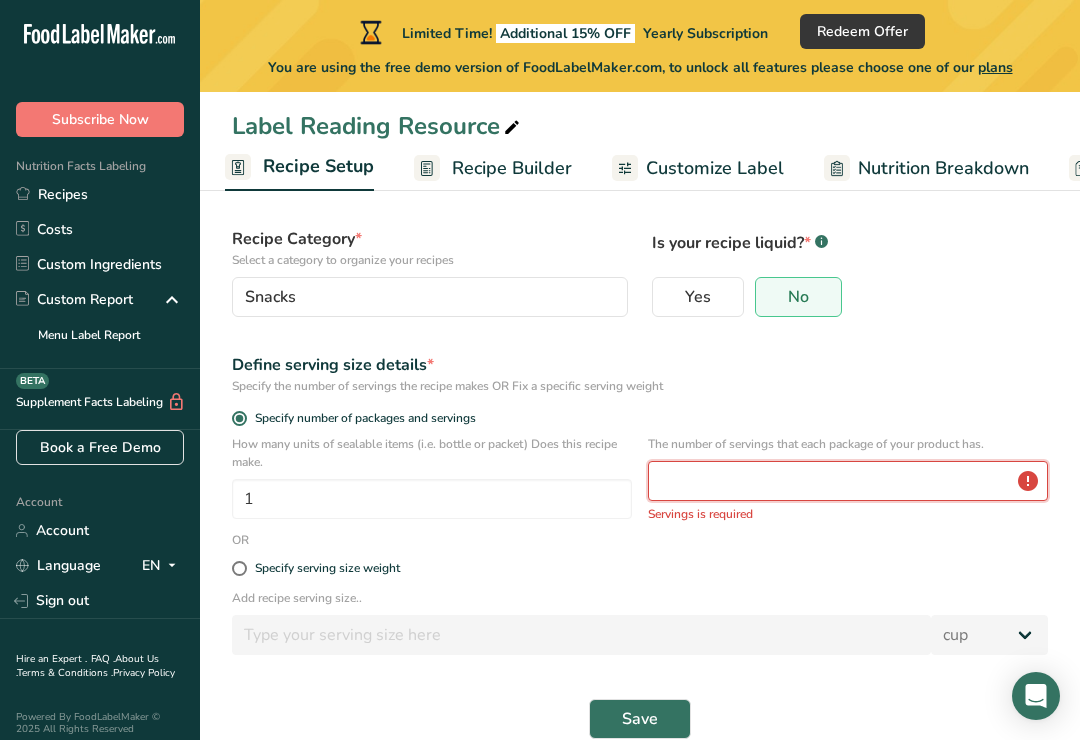 click at bounding box center (848, 481) 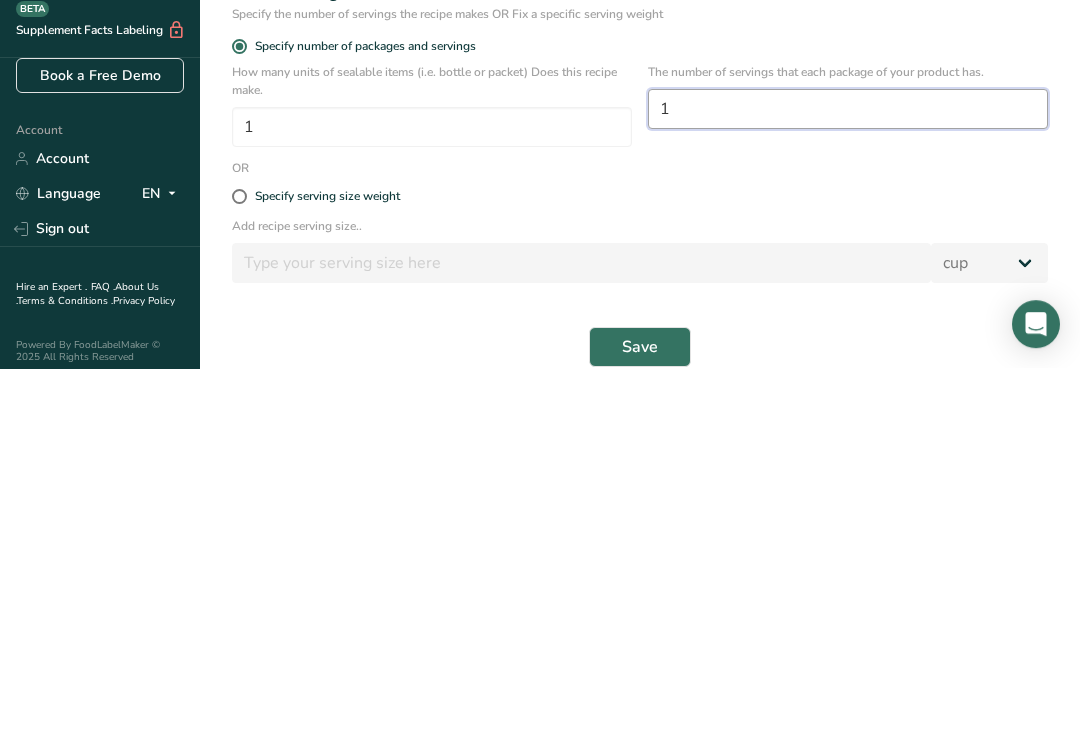 scroll, scrollTop: 160, scrollLeft: 0, axis: vertical 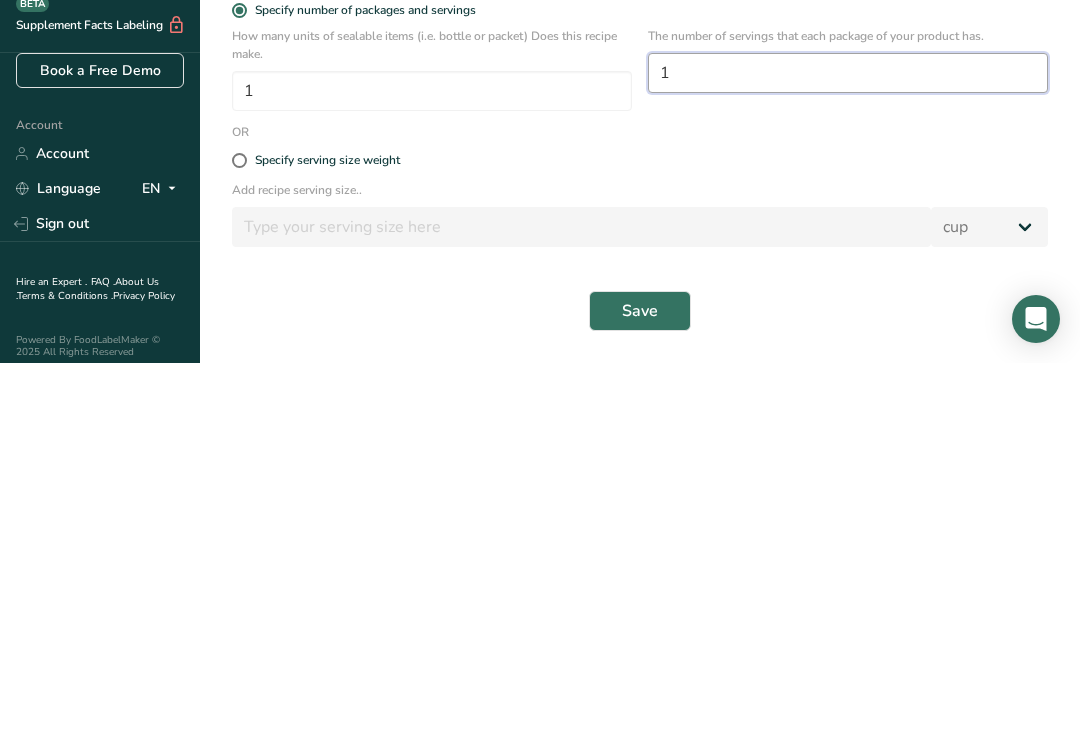 type on "1" 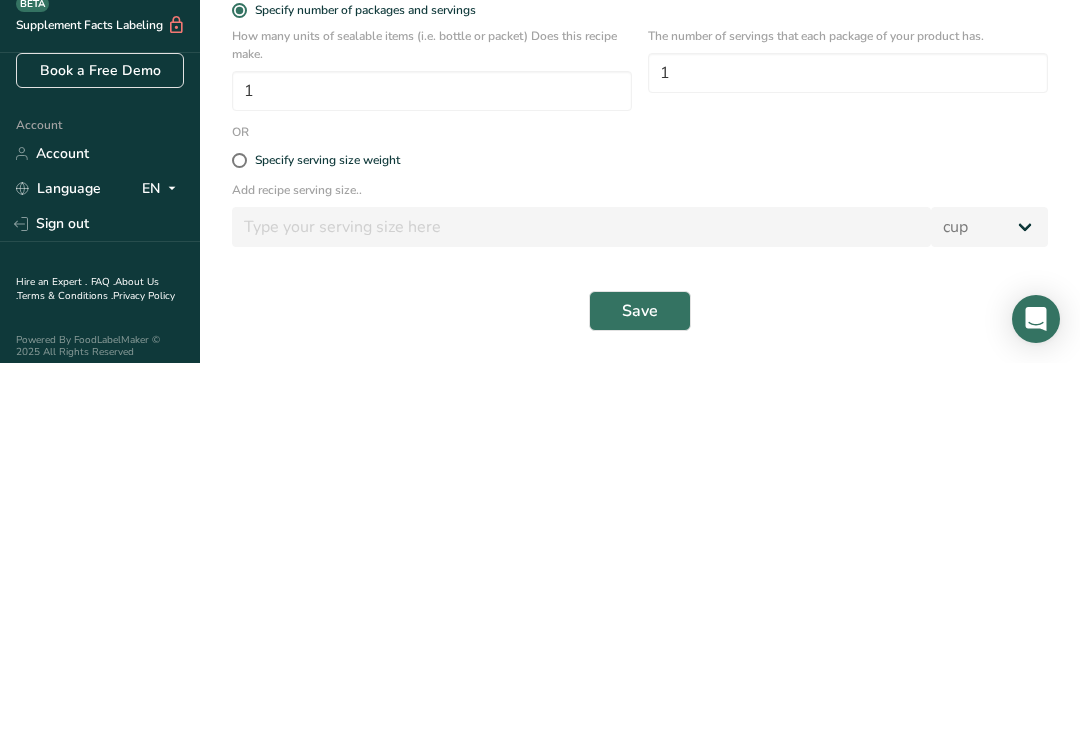 click on "Save" at bounding box center (640, 688) 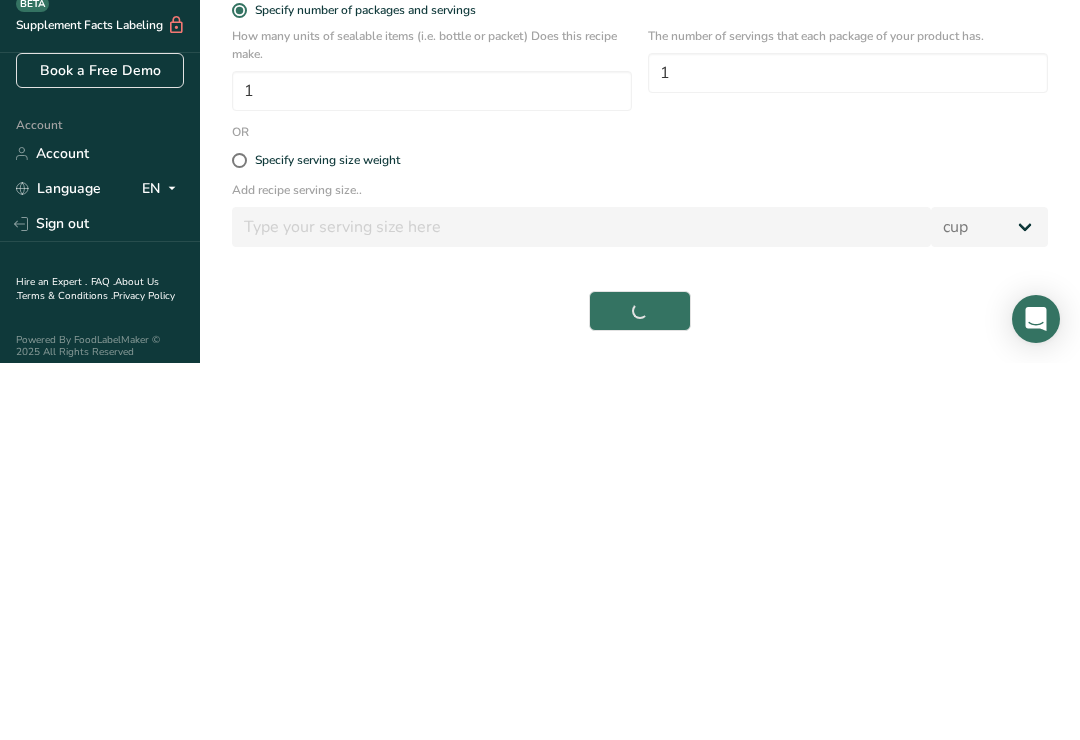 scroll, scrollTop: 129, scrollLeft: 0, axis: vertical 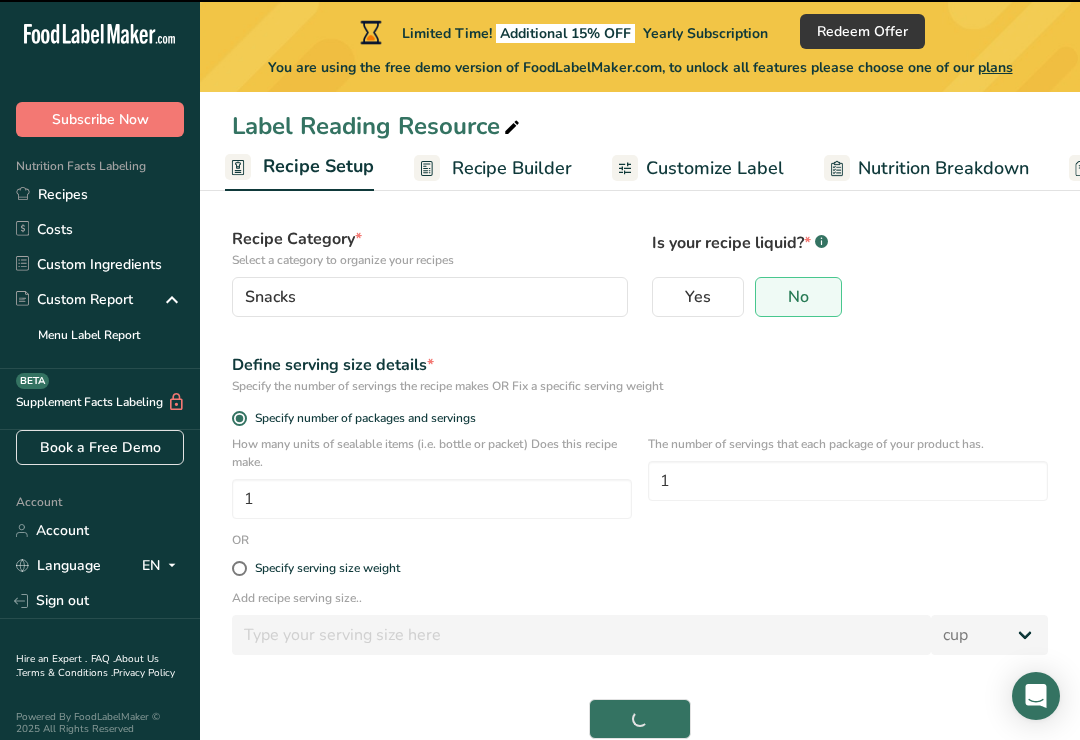 select on "0" 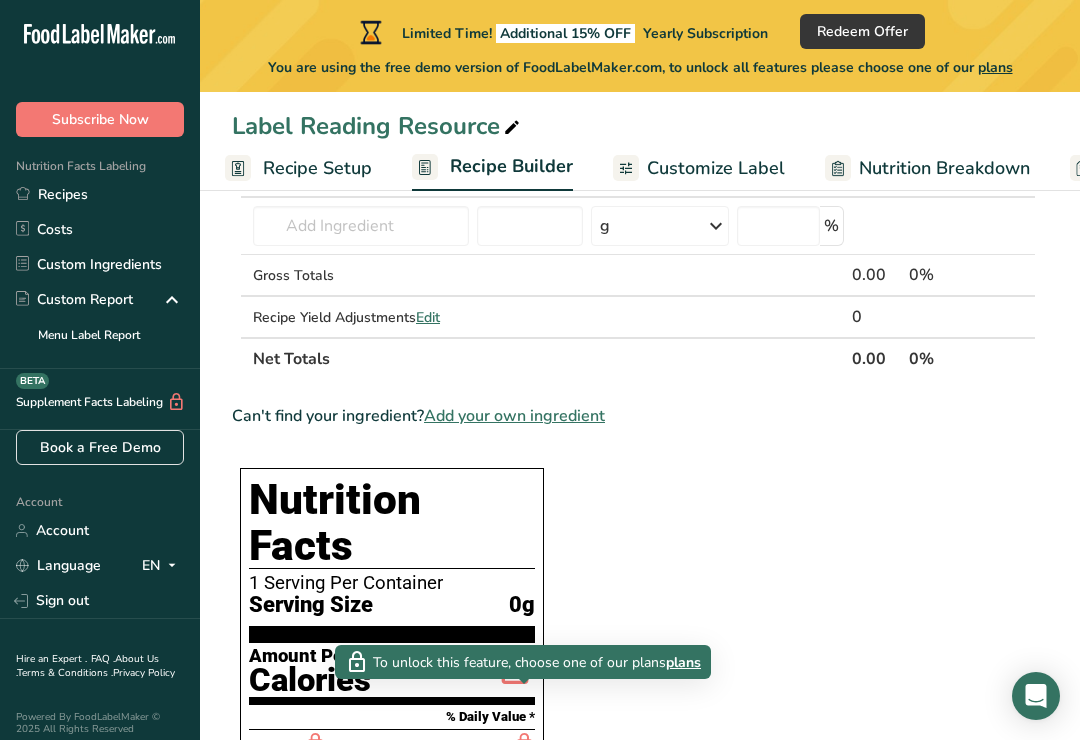 scroll, scrollTop: 0, scrollLeft: 0, axis: both 